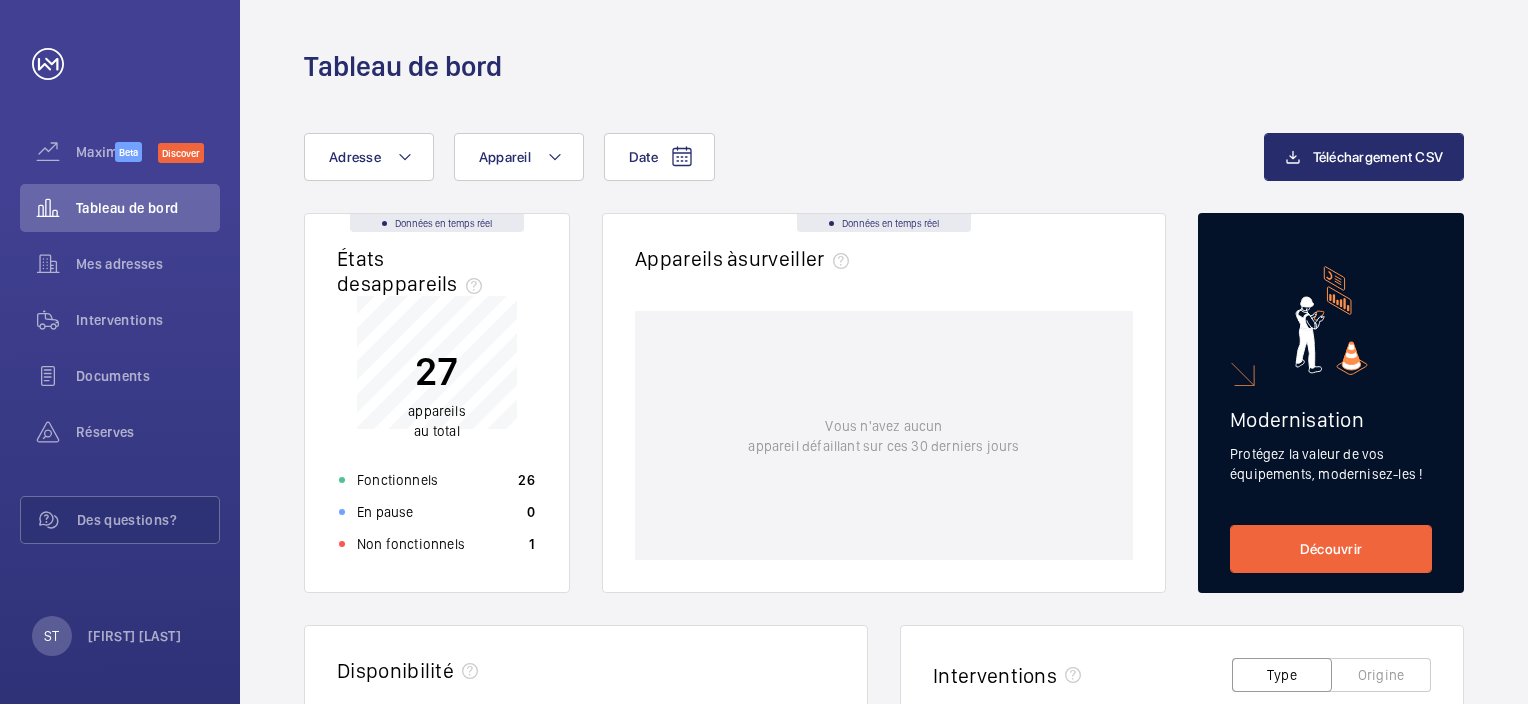 scroll, scrollTop: 0, scrollLeft: 0, axis: both 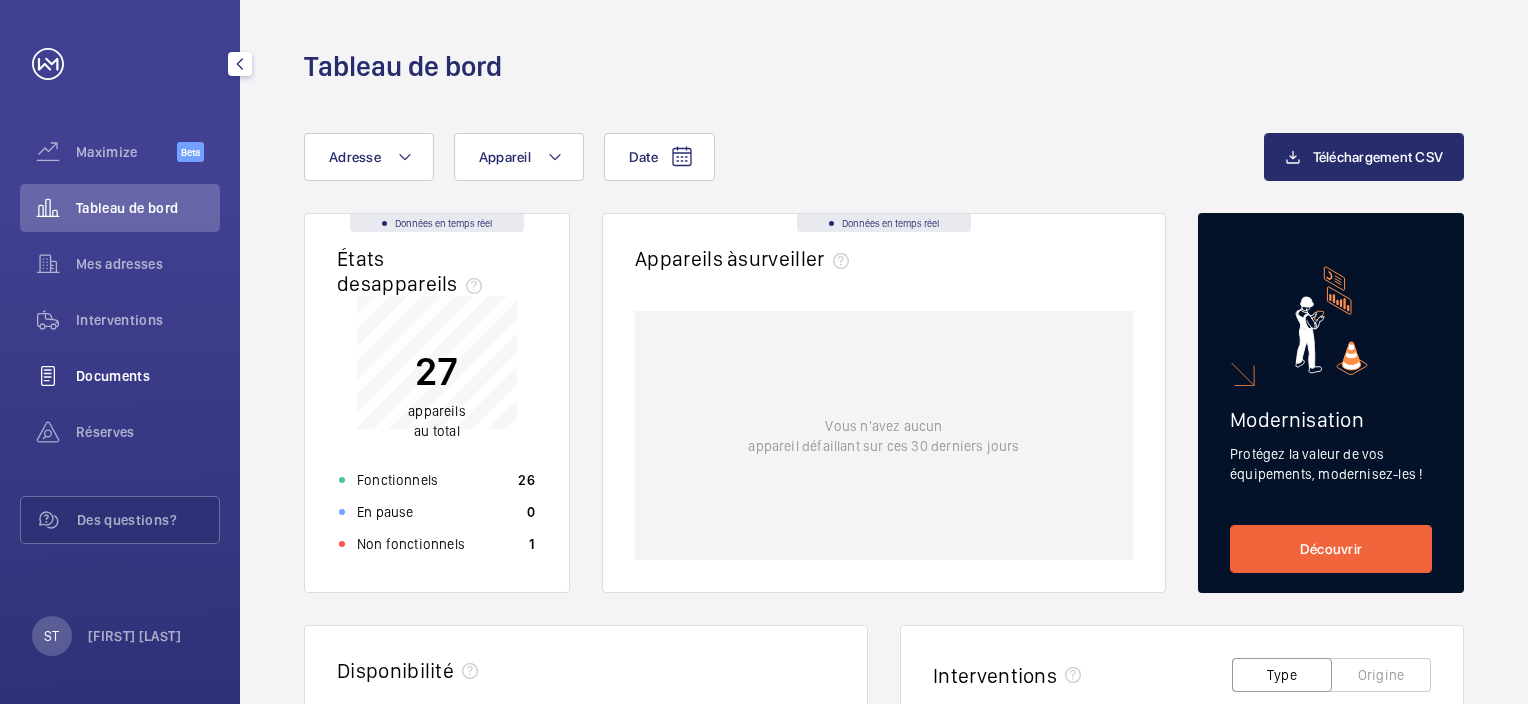 click on "Documents" 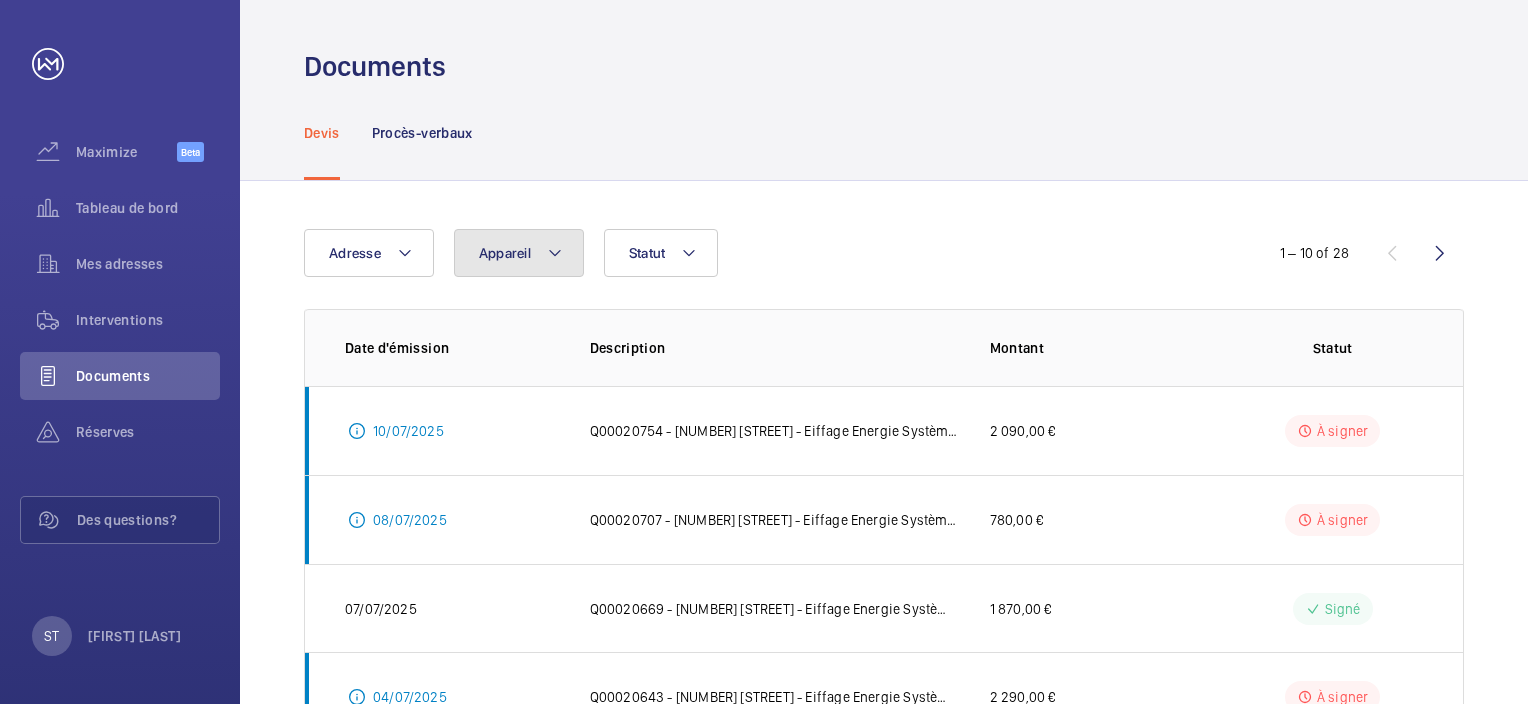 click 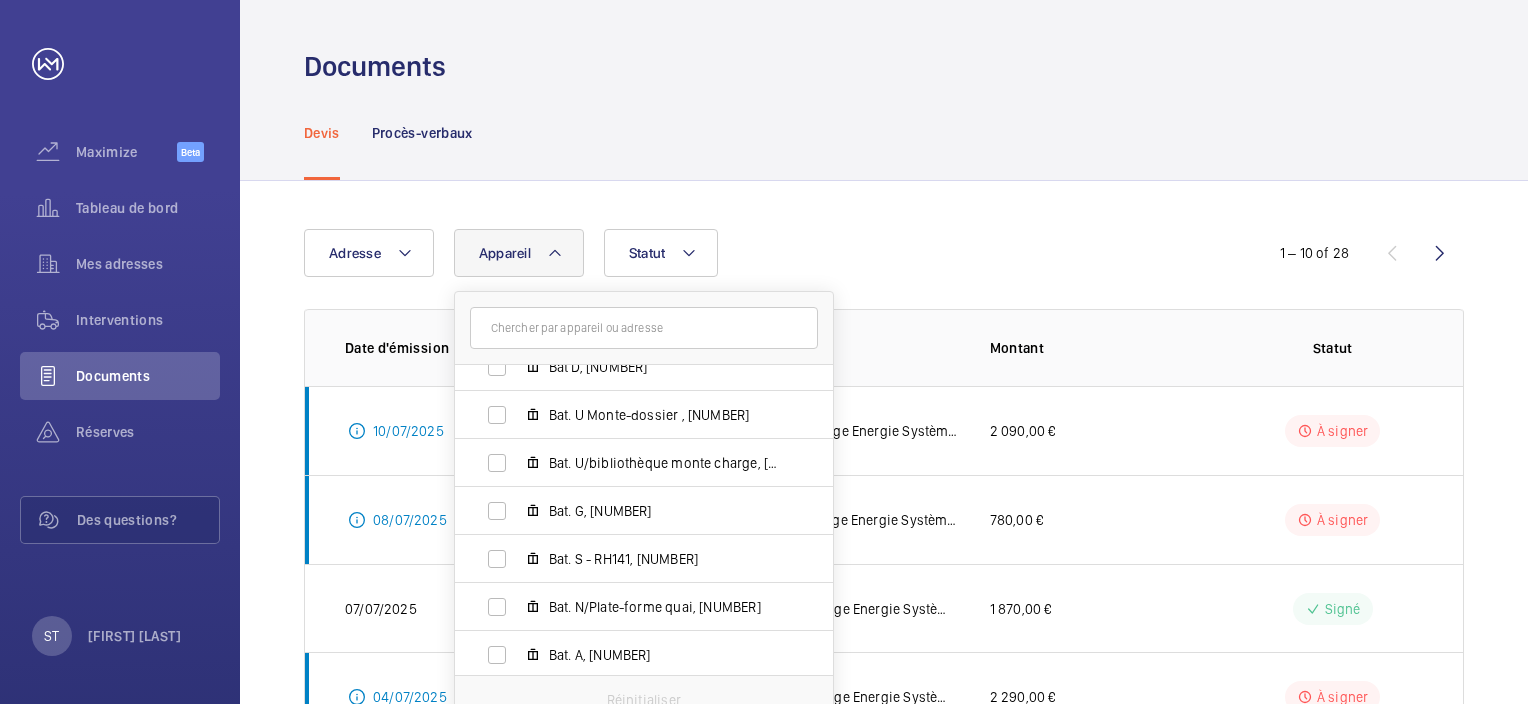 scroll, scrollTop: 218, scrollLeft: 0, axis: vertical 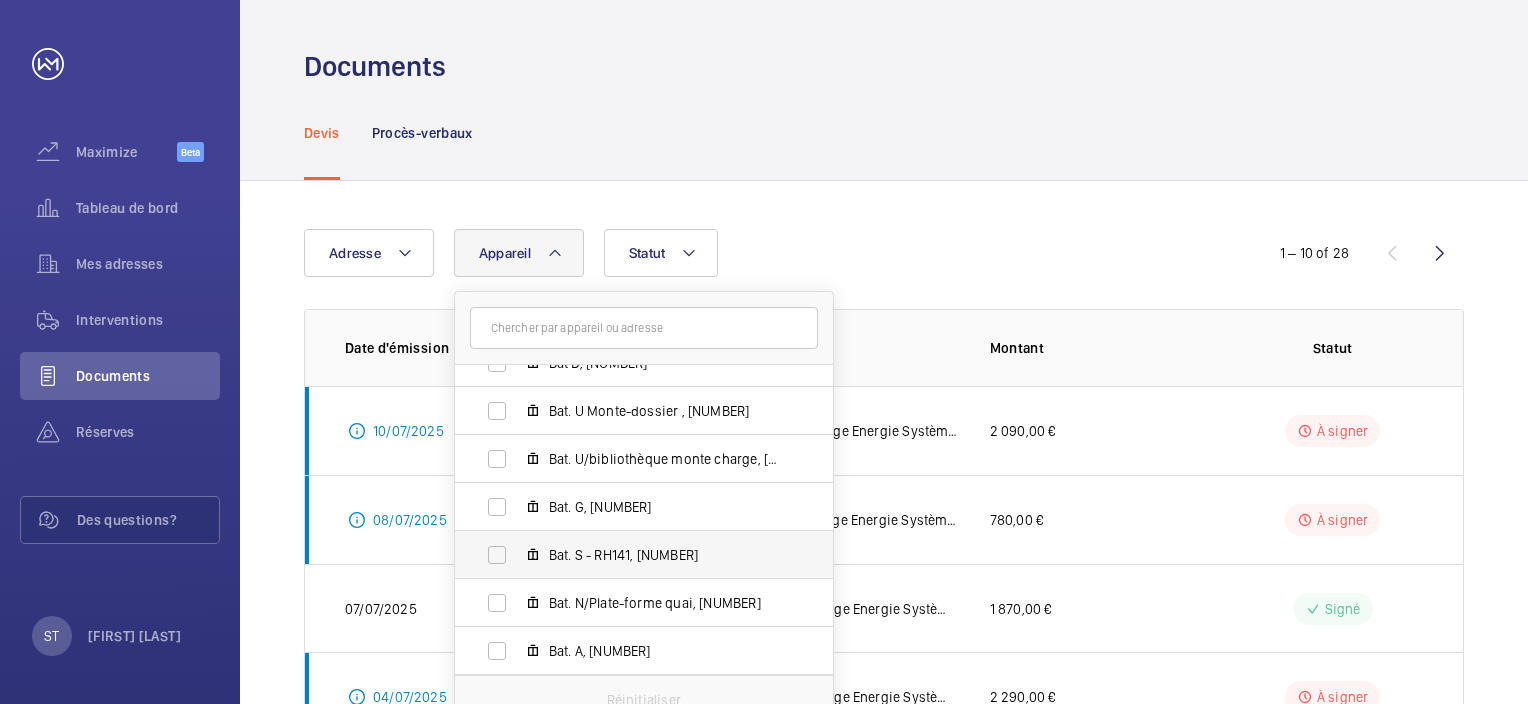 click on "Bat. S - RH141, [NUMBER]" at bounding box center [628, 555] 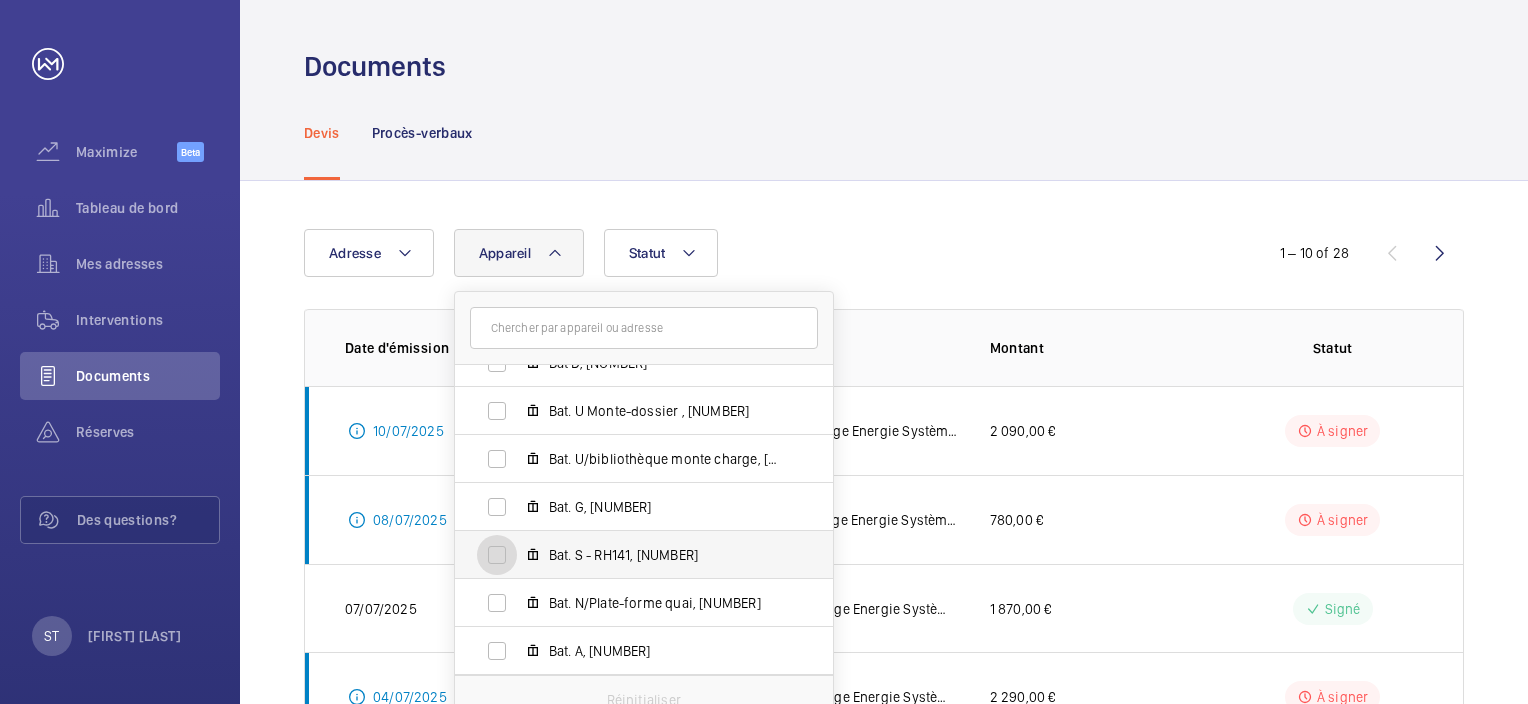 click on "Bat. S - RH141, [NUMBER]" at bounding box center (497, 555) 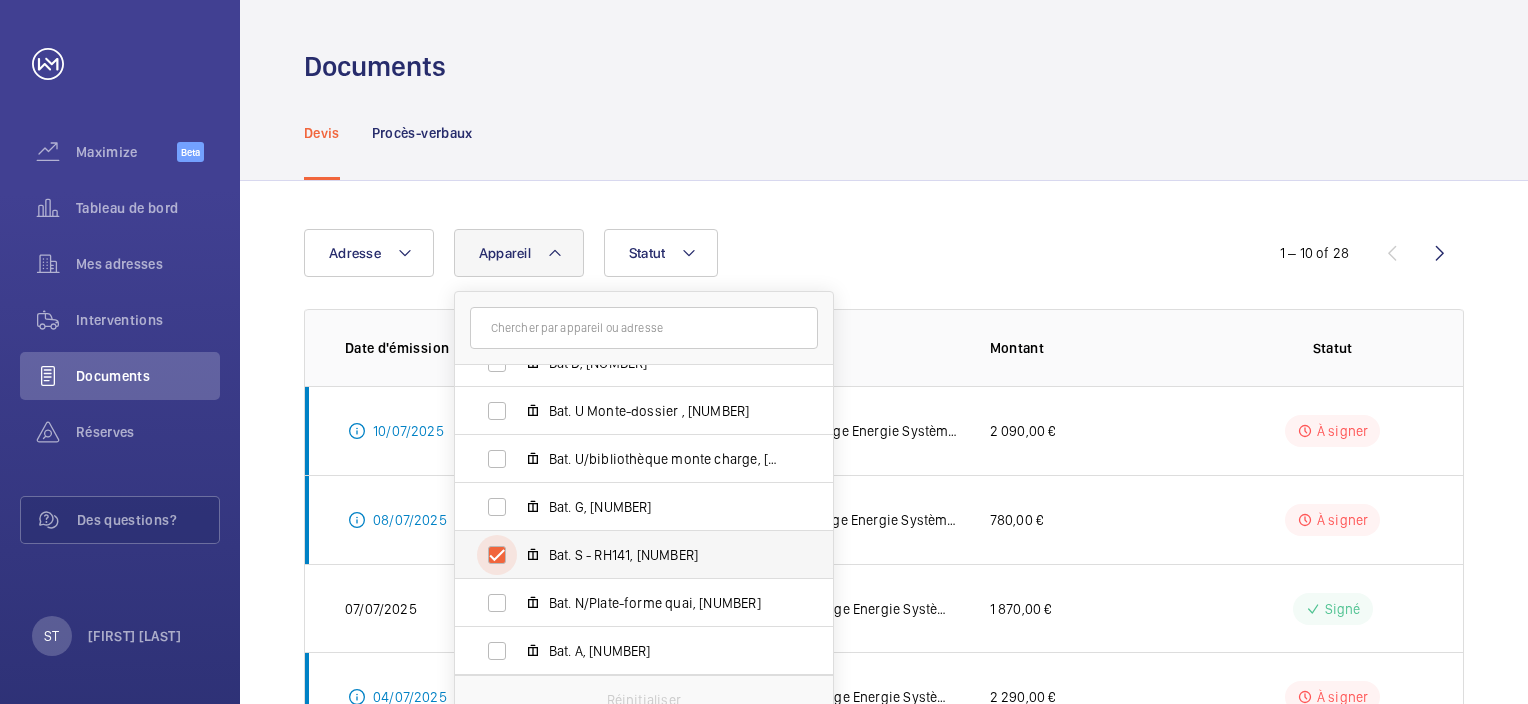checkbox on "true" 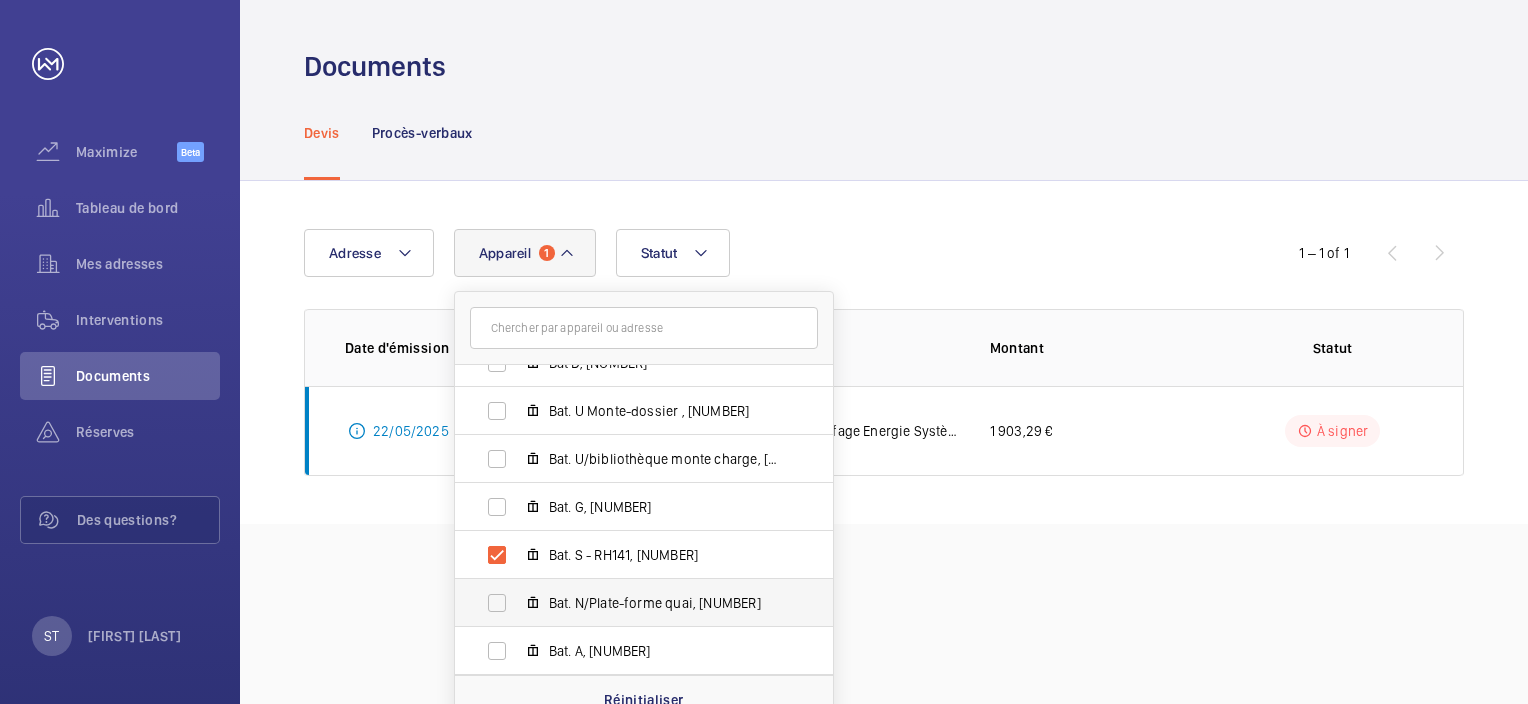 click on "Bat. N/Plate-forme quai, [NUMBER]" at bounding box center [628, 603] 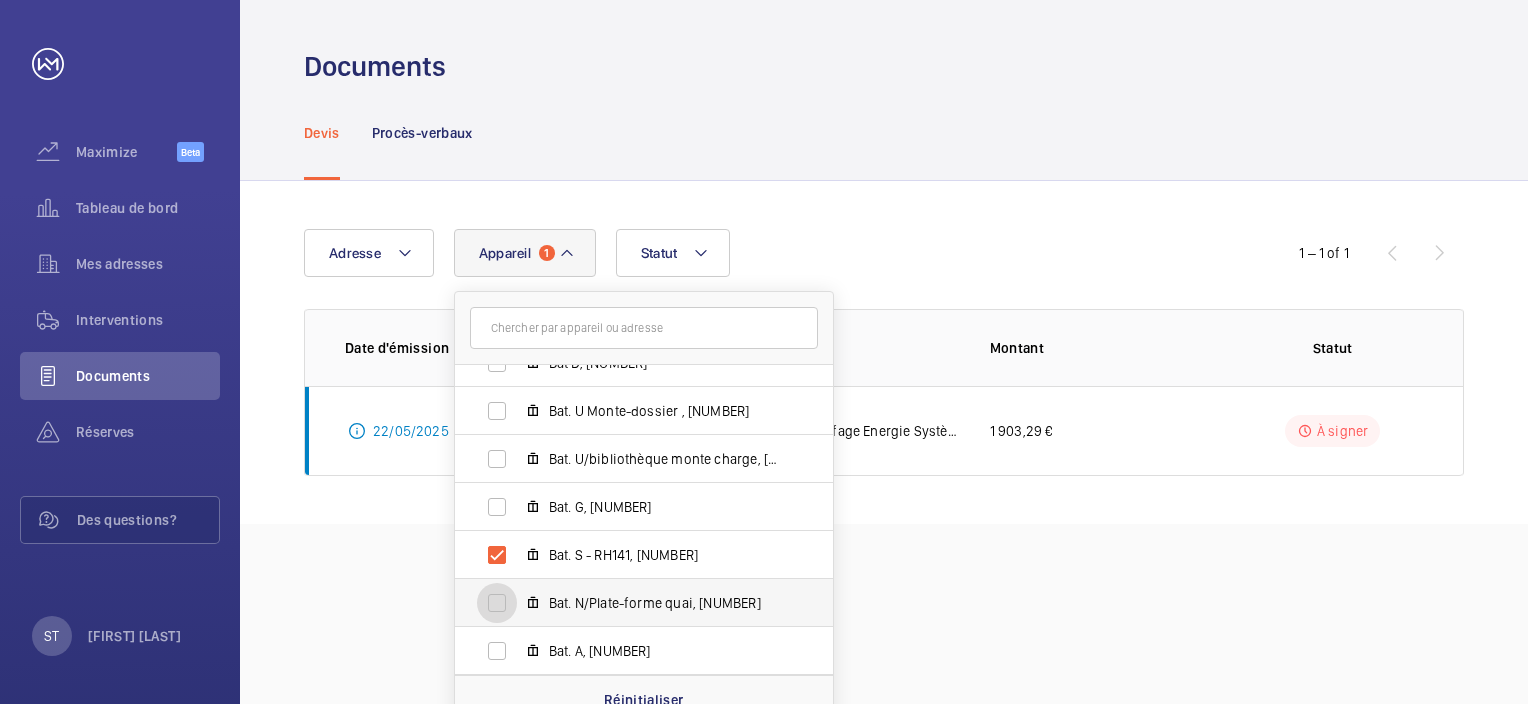click on "Bat. N/Plate-forme quai, [NUMBER]" at bounding box center (497, 603) 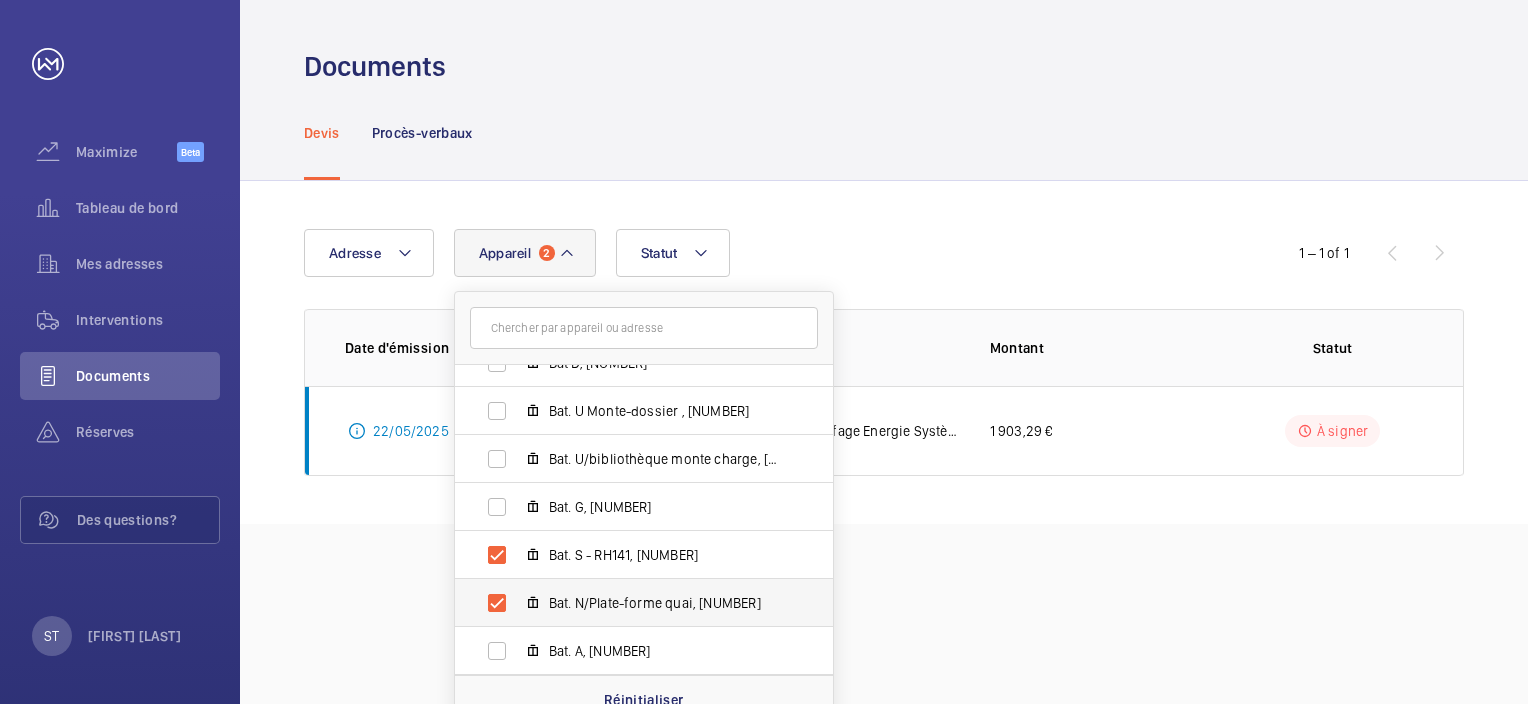 click on "Bat. N/Plate-forme quai, [NUMBER]" at bounding box center [628, 603] 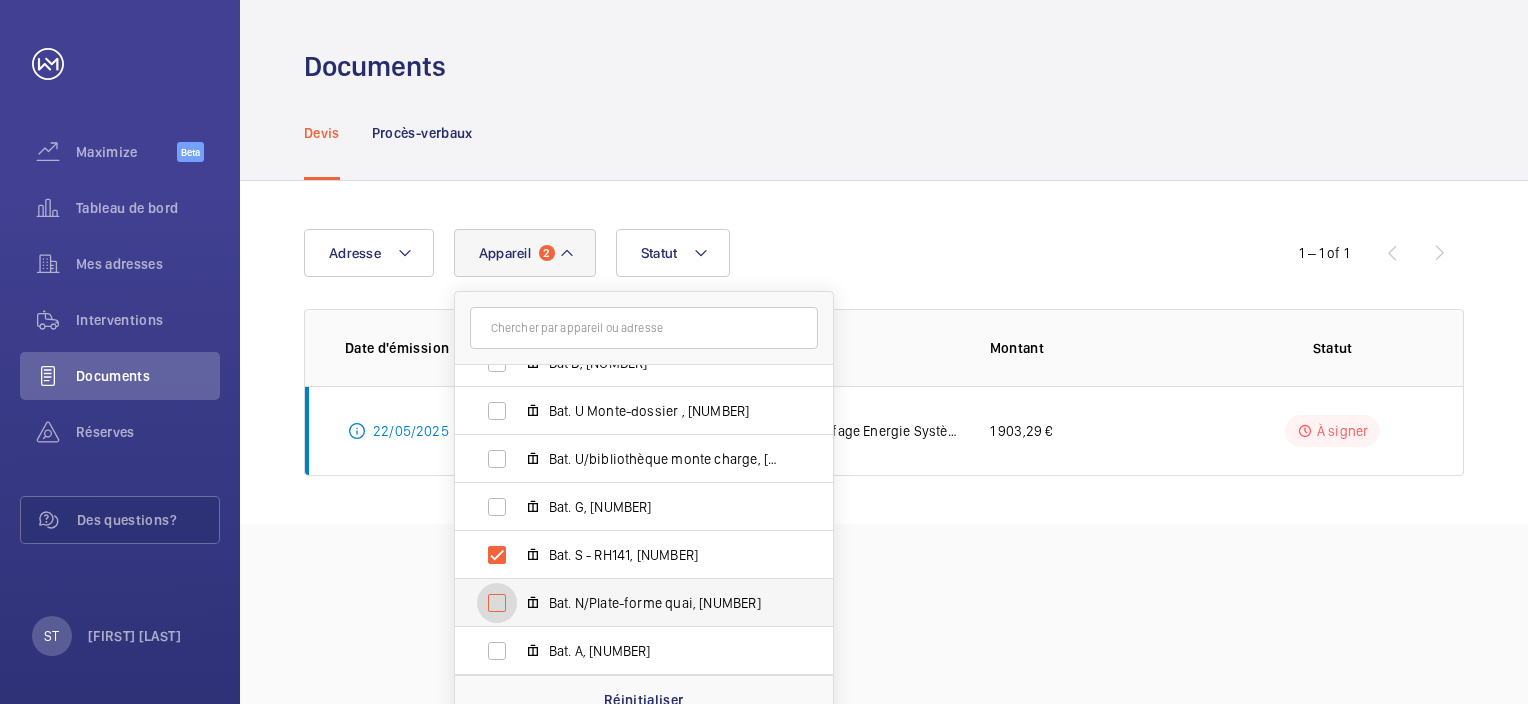 checkbox on "false" 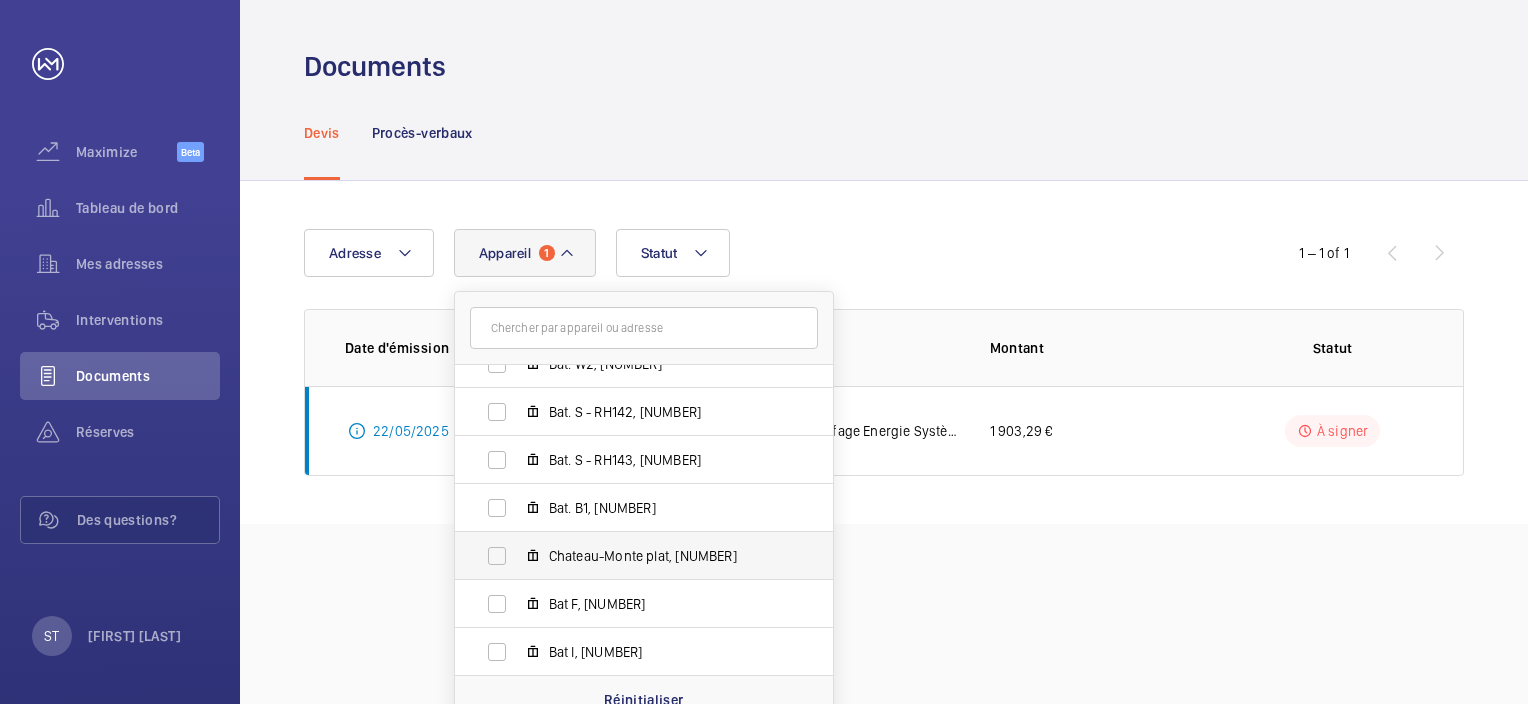 scroll, scrollTop: 934, scrollLeft: 0, axis: vertical 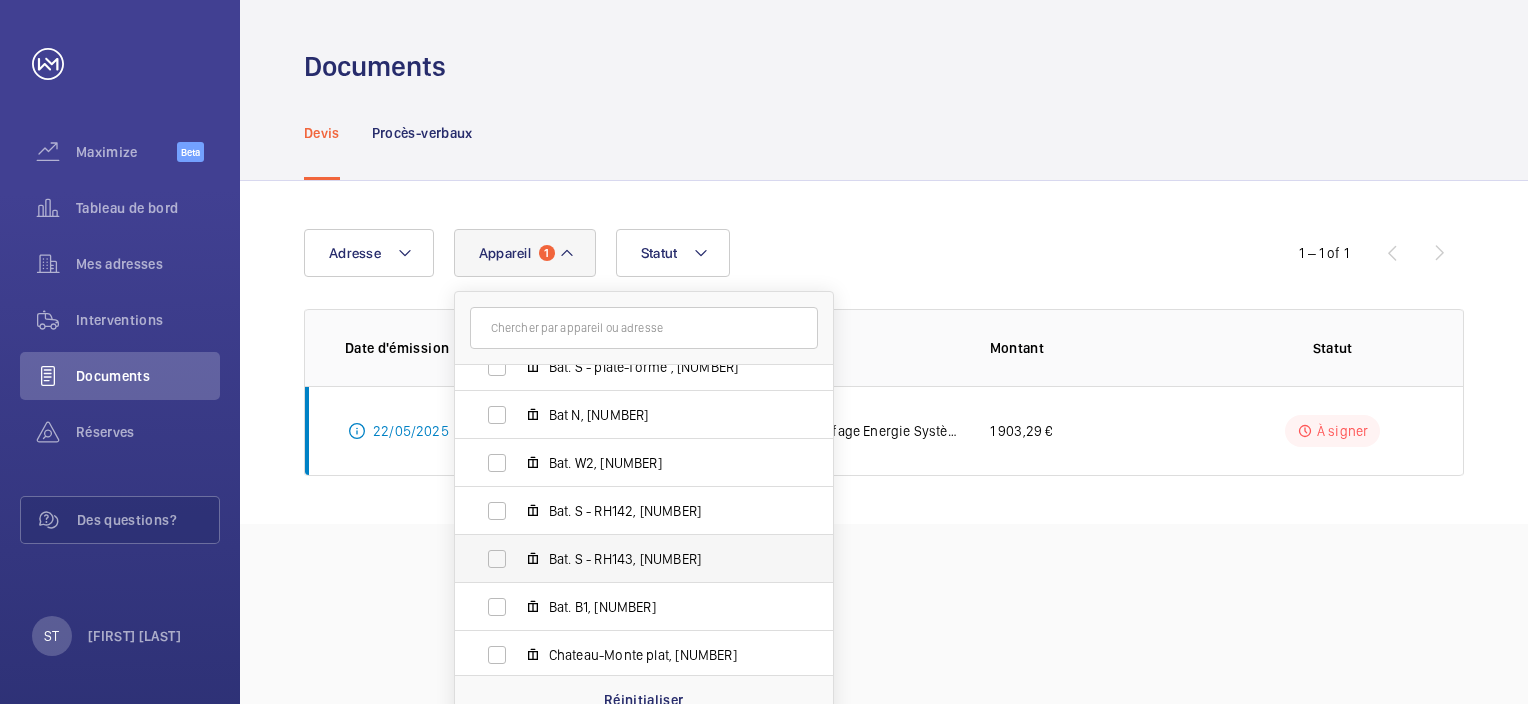 click on "Bat. S - RH143, [NUMBER]" at bounding box center [628, 559] 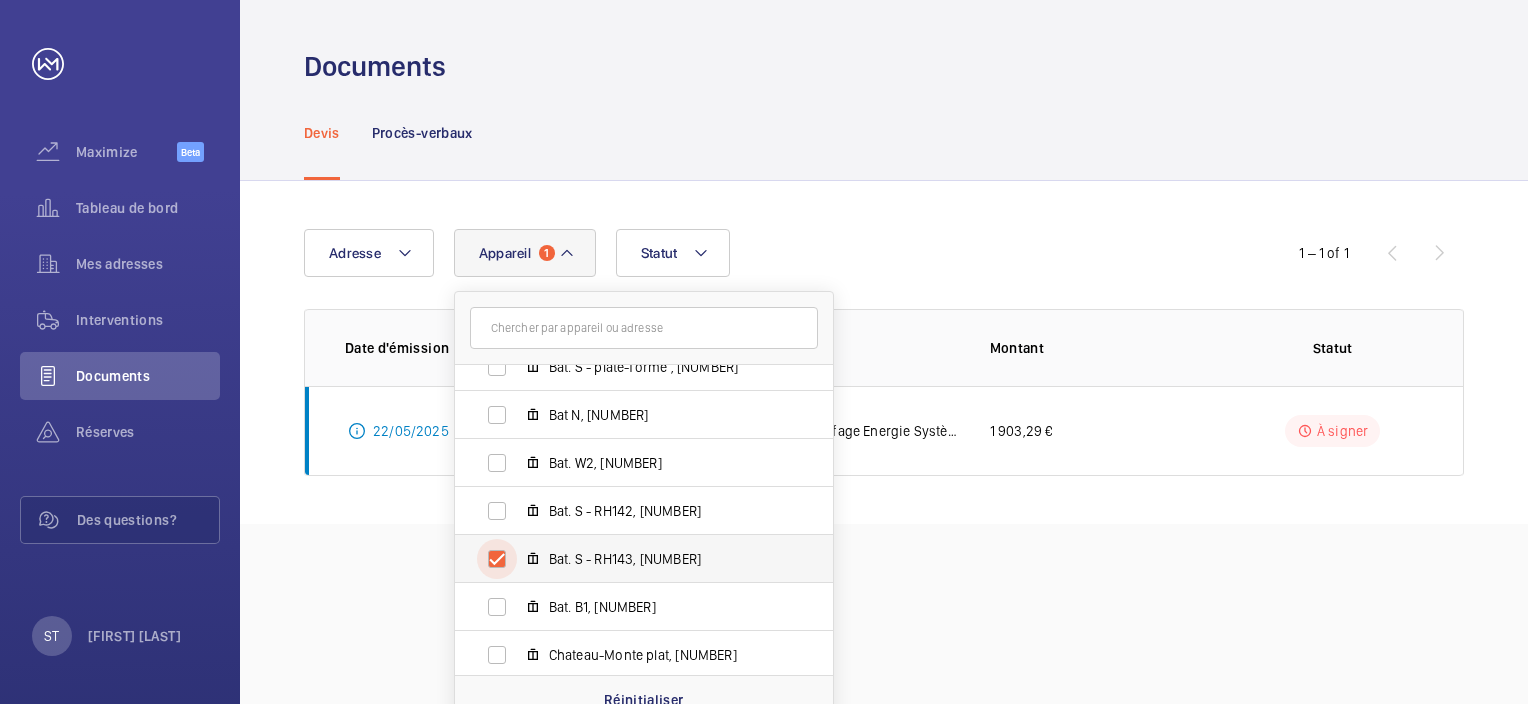 checkbox on "true" 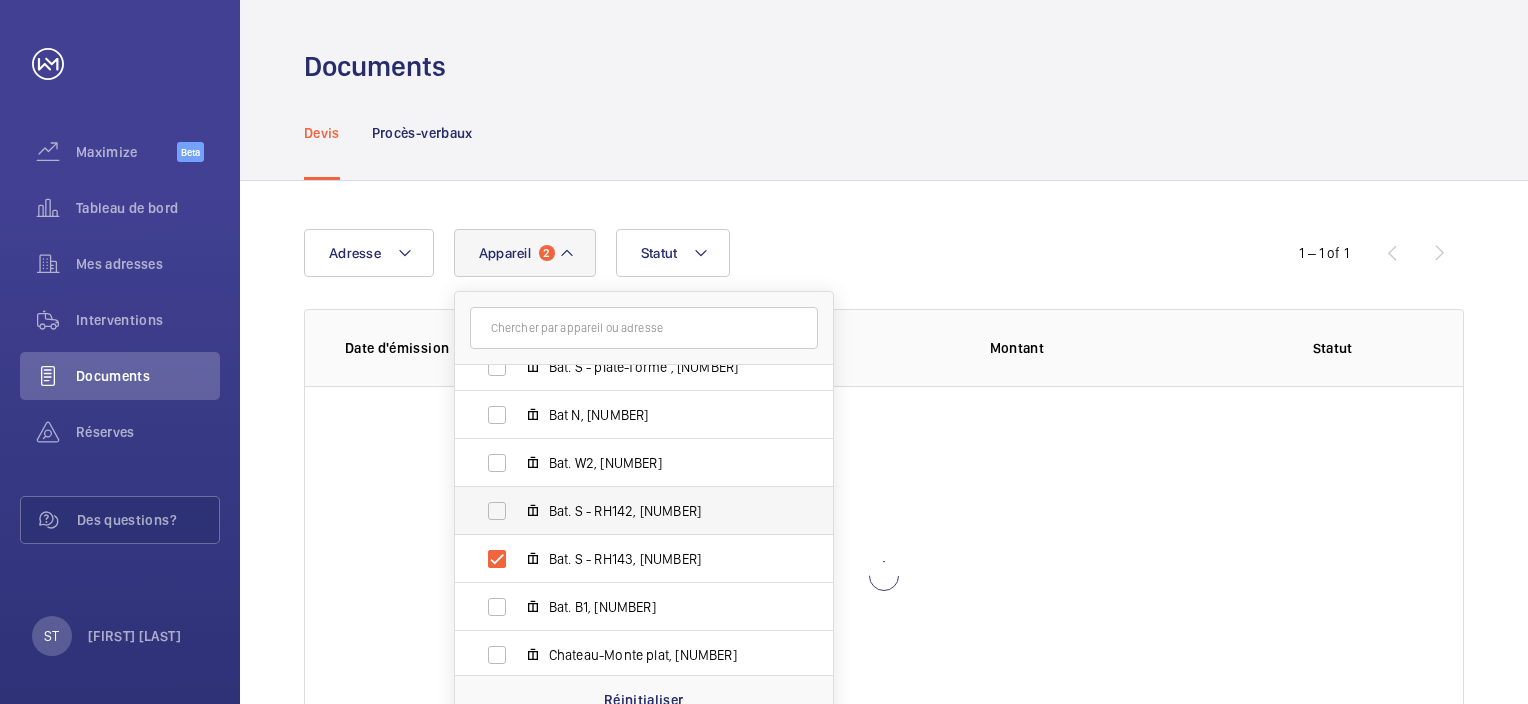 click on "Bat. S - RH142, [NUMBER]" at bounding box center [628, 511] 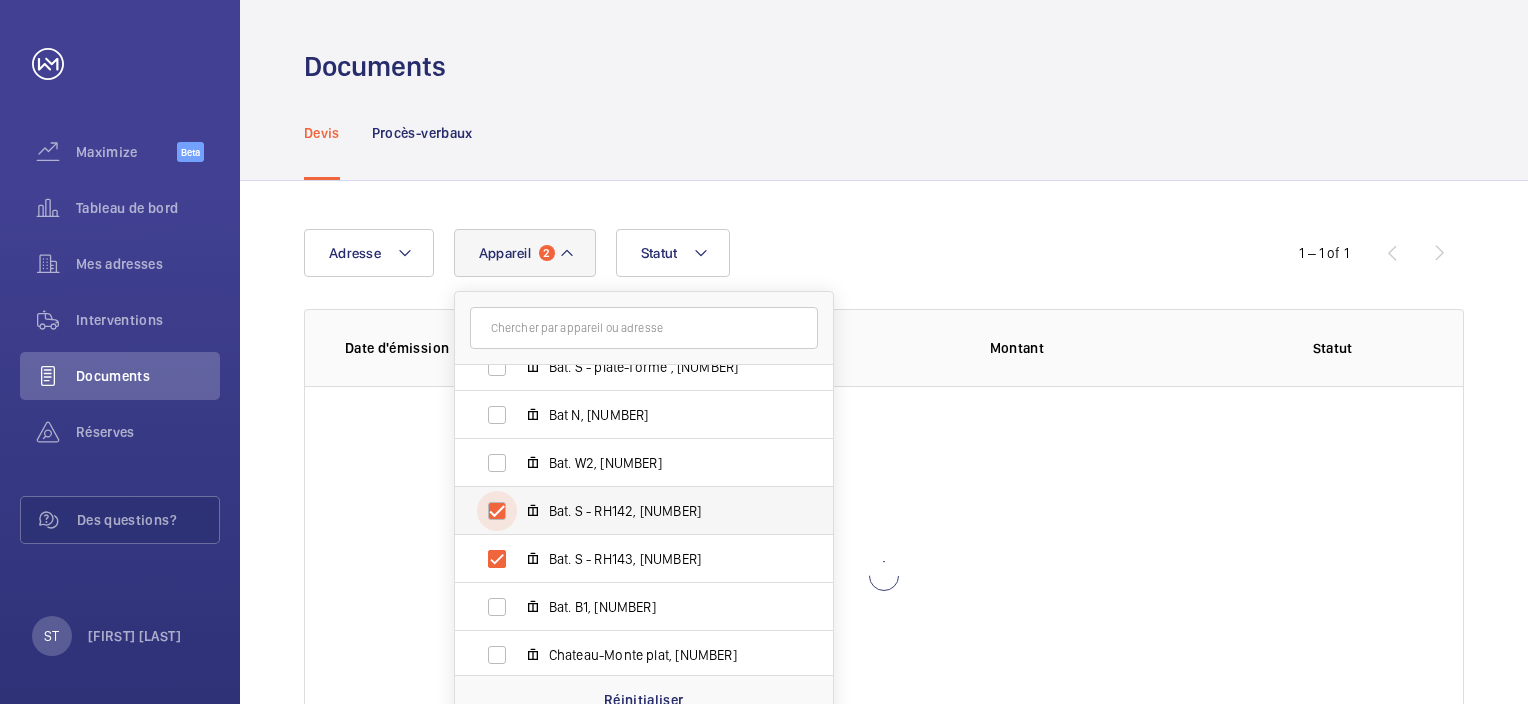 checkbox on "true" 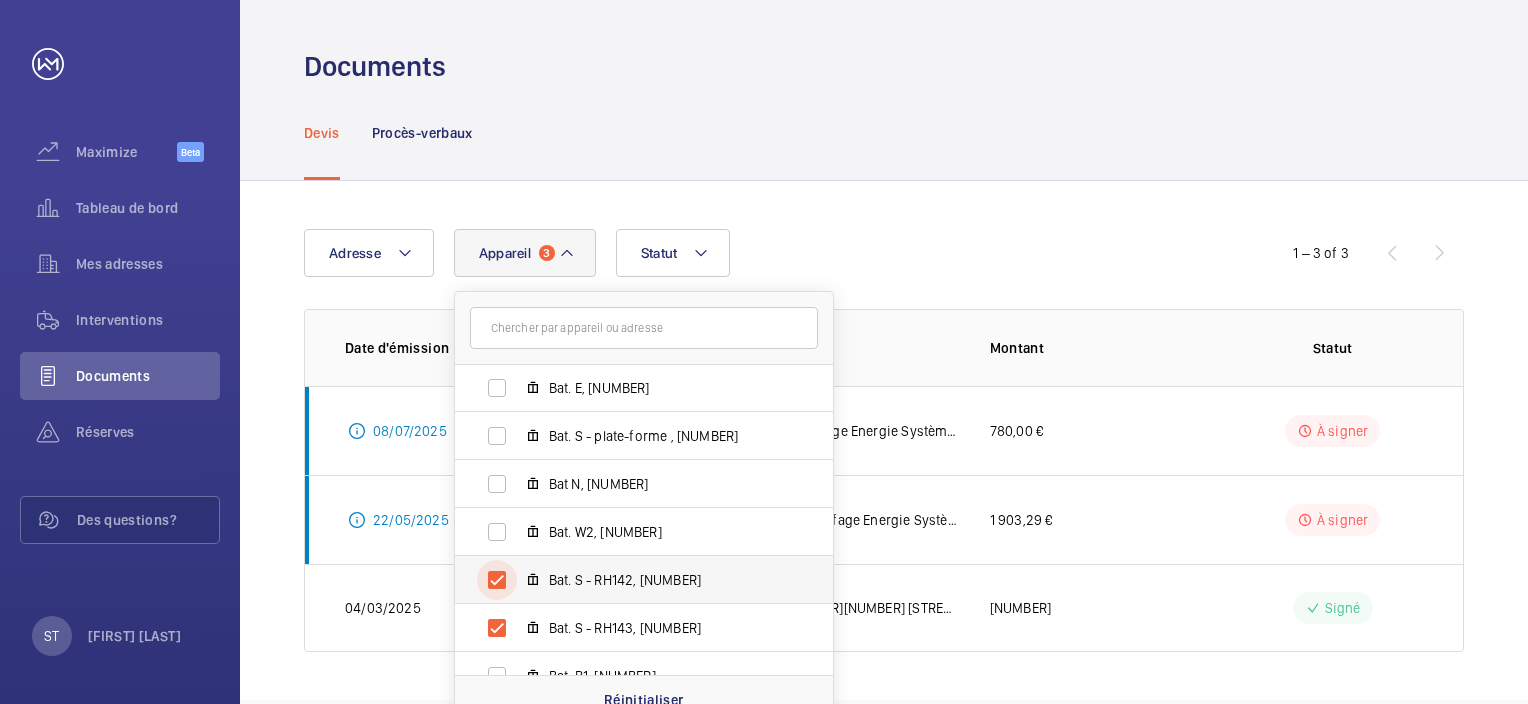 scroll, scrollTop: 834, scrollLeft: 0, axis: vertical 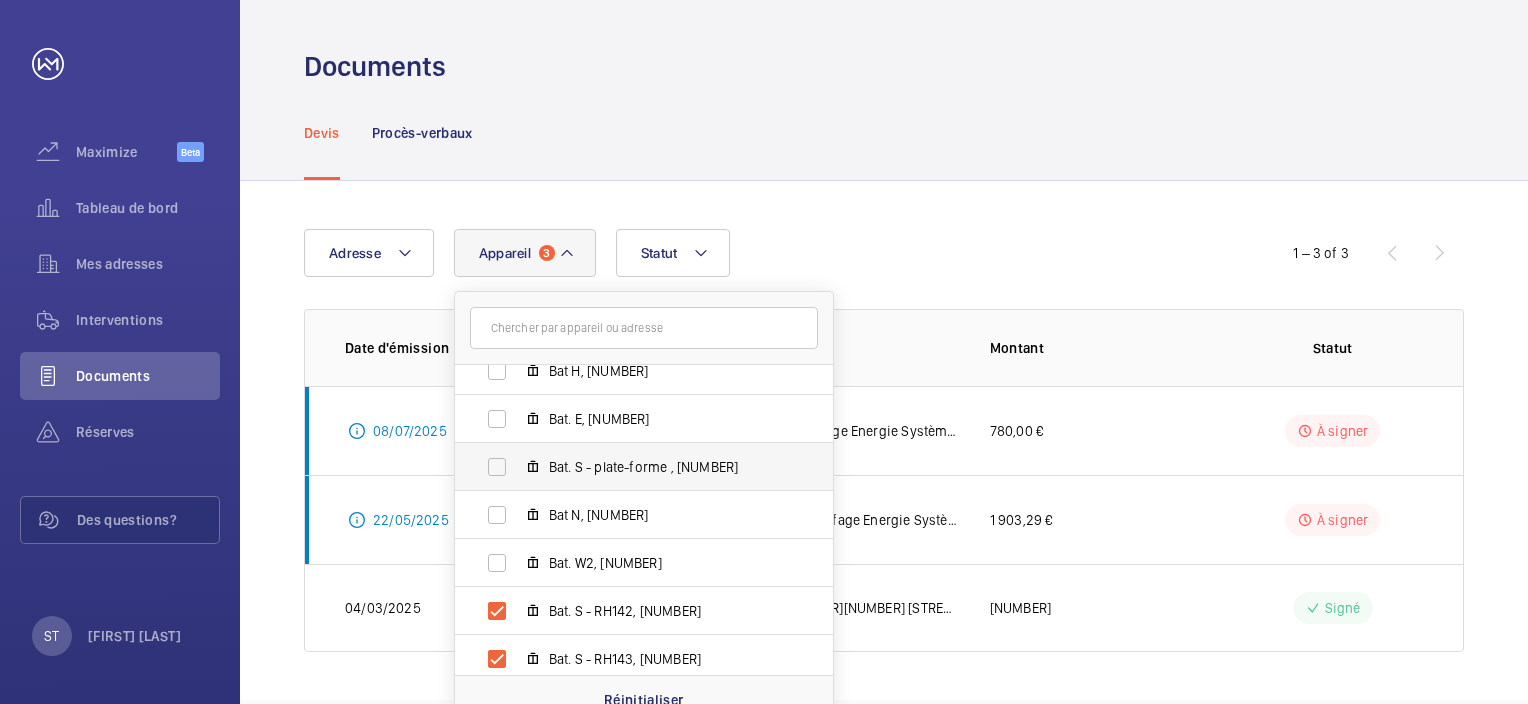 click on "Bat. S - plate-forme , [NUMBER]" at bounding box center [628, 467] 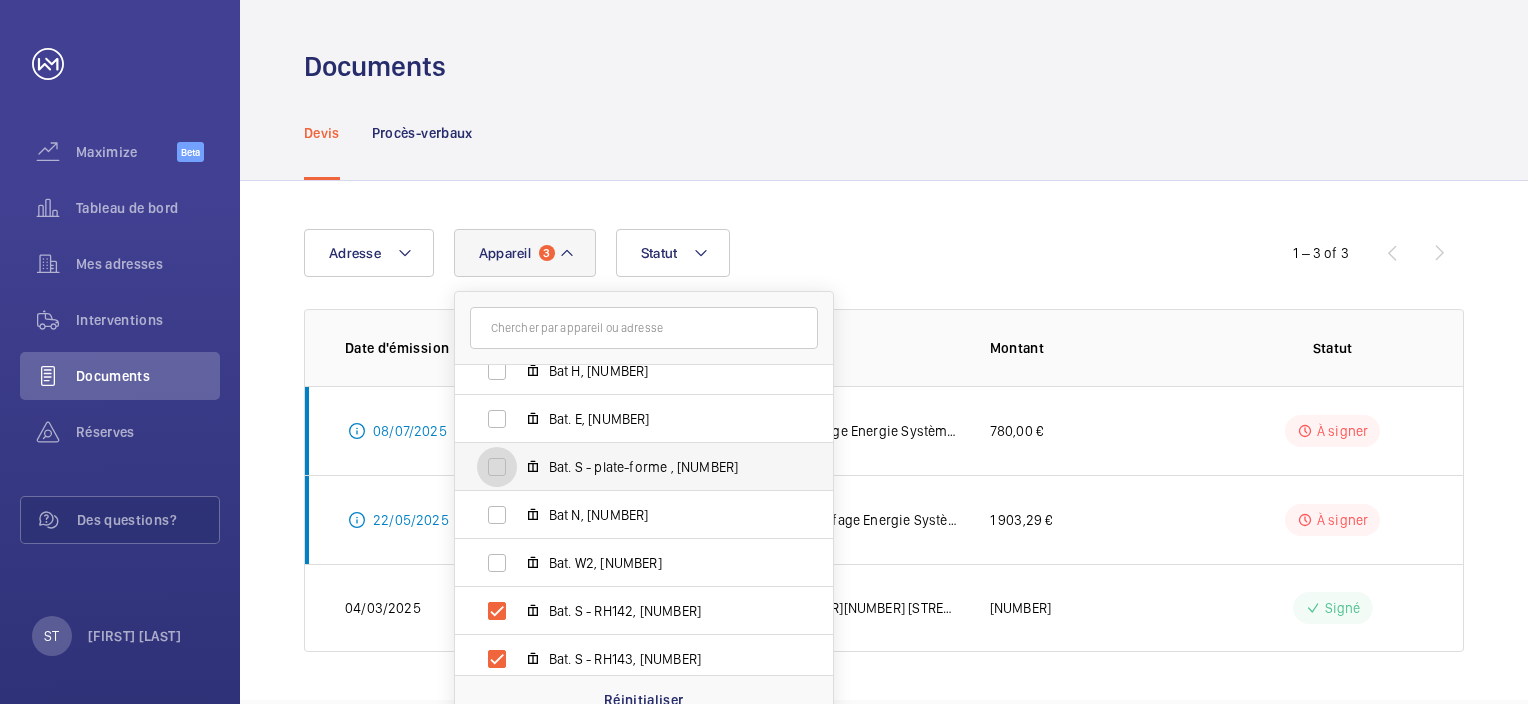 click on "Bat. S - plate-forme , [NUMBER]" at bounding box center [497, 467] 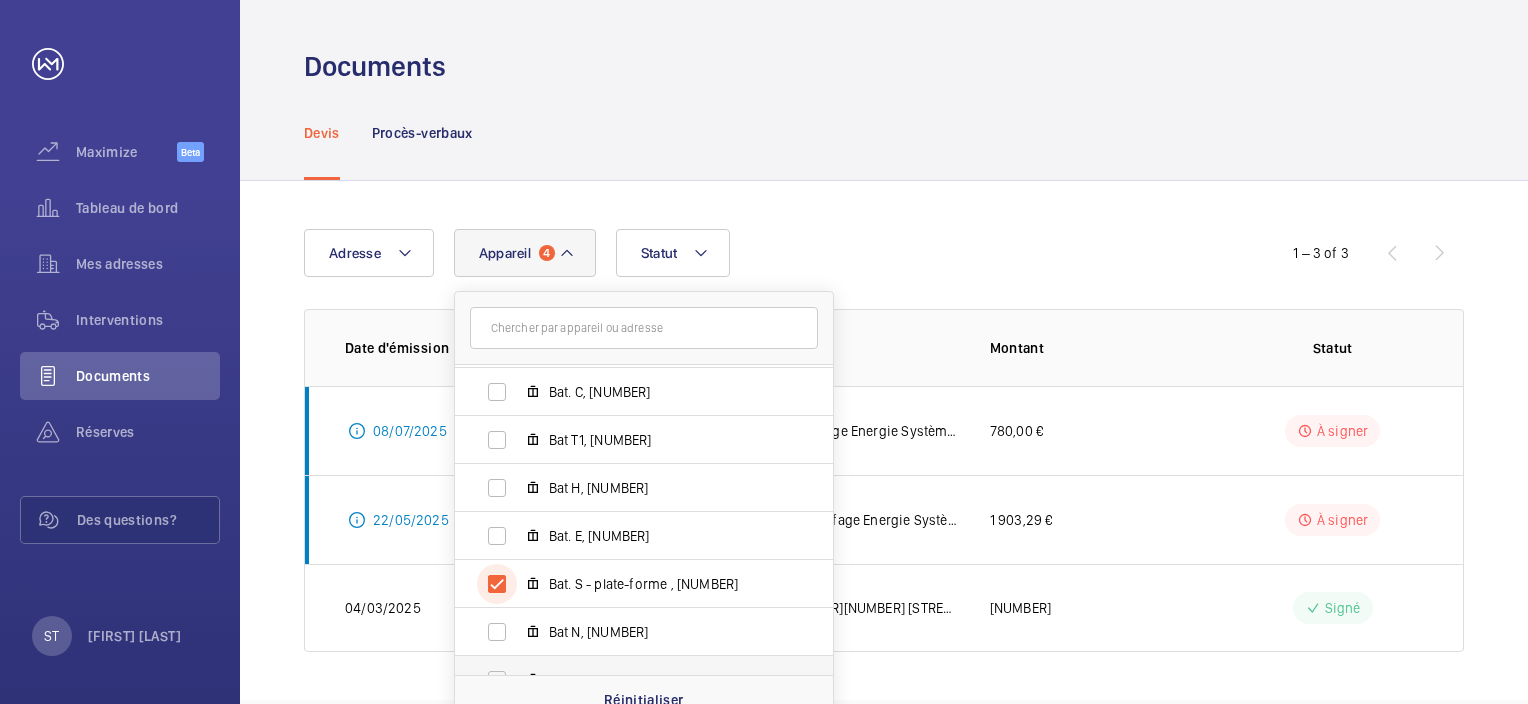 scroll, scrollTop: 734, scrollLeft: 0, axis: vertical 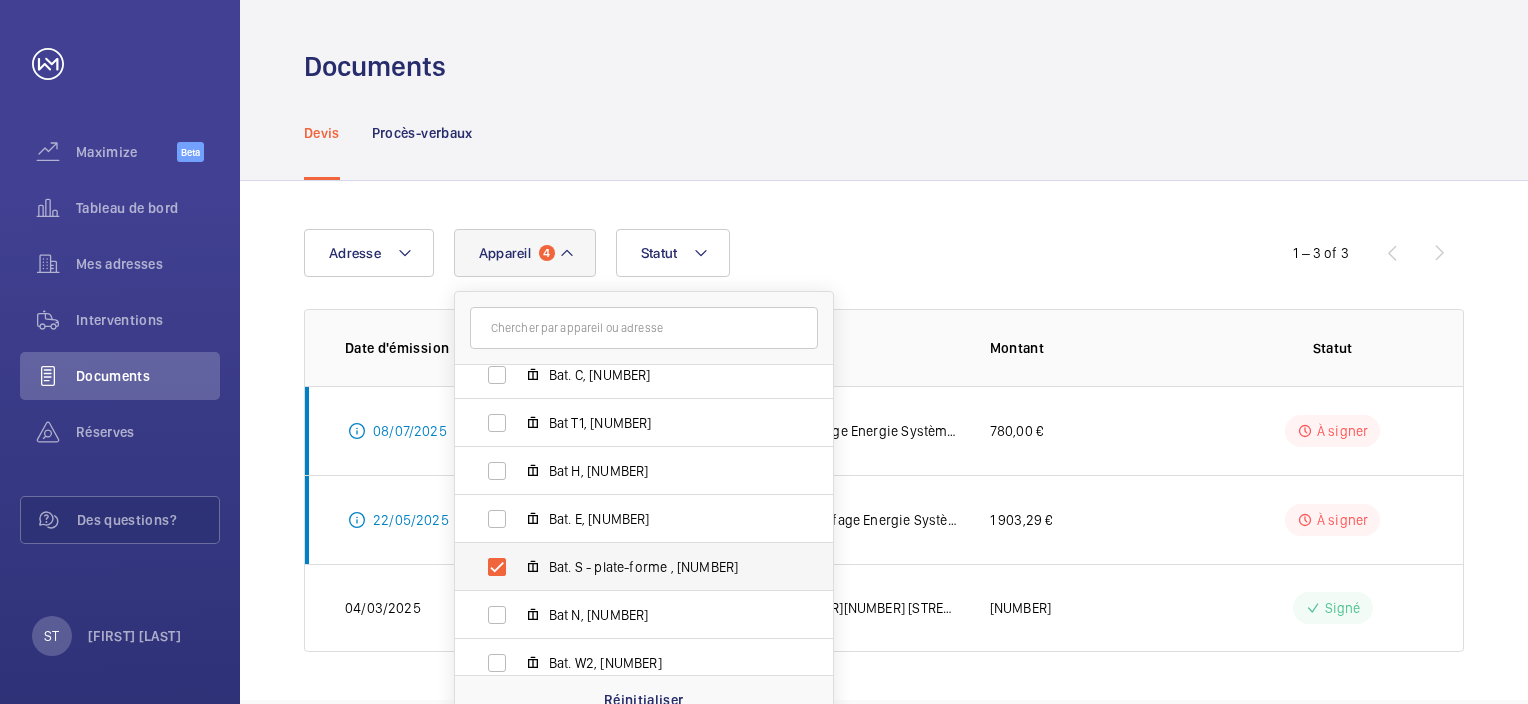 click on "Bat. S - plate-forme , [NUMBER]" at bounding box center (628, 567) 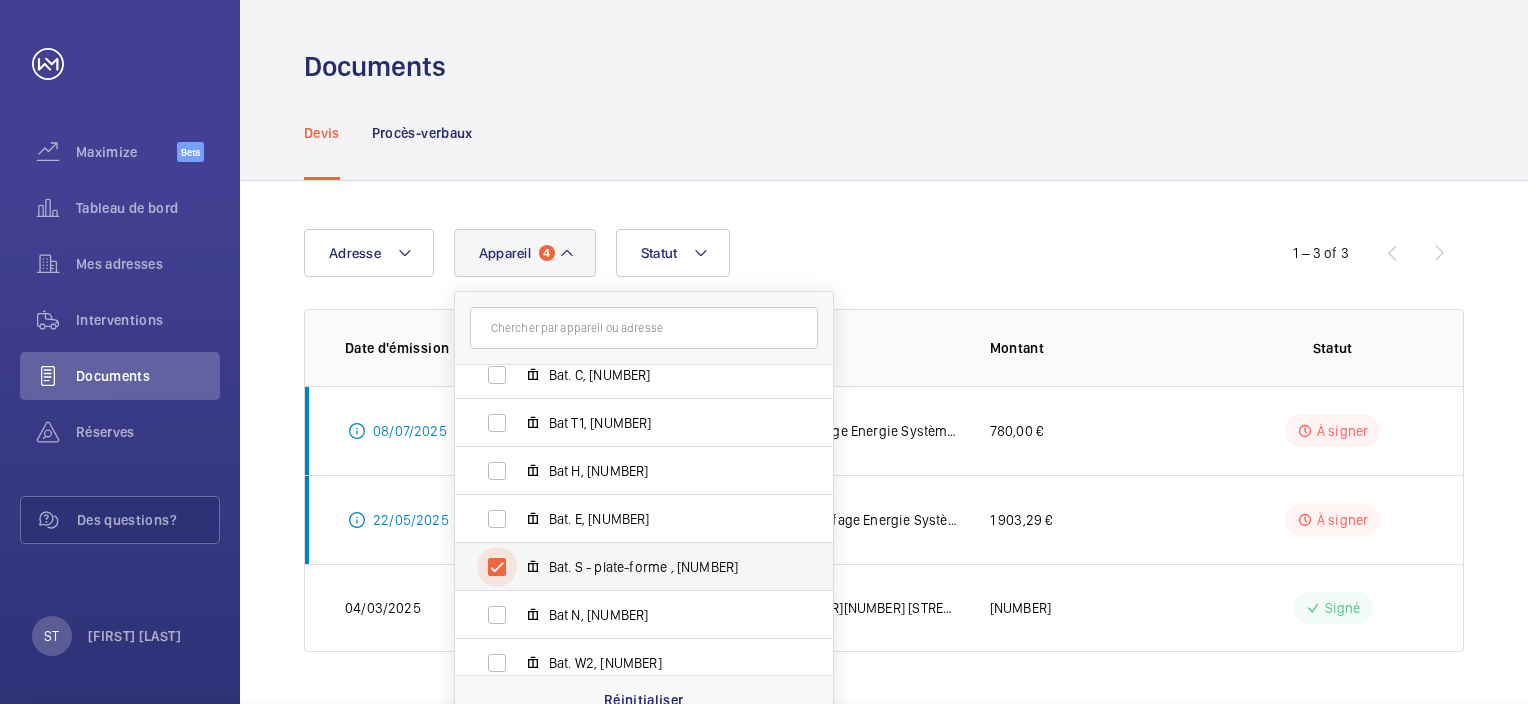 click on "Bat. S - plate-forme , [NUMBER]" at bounding box center (497, 567) 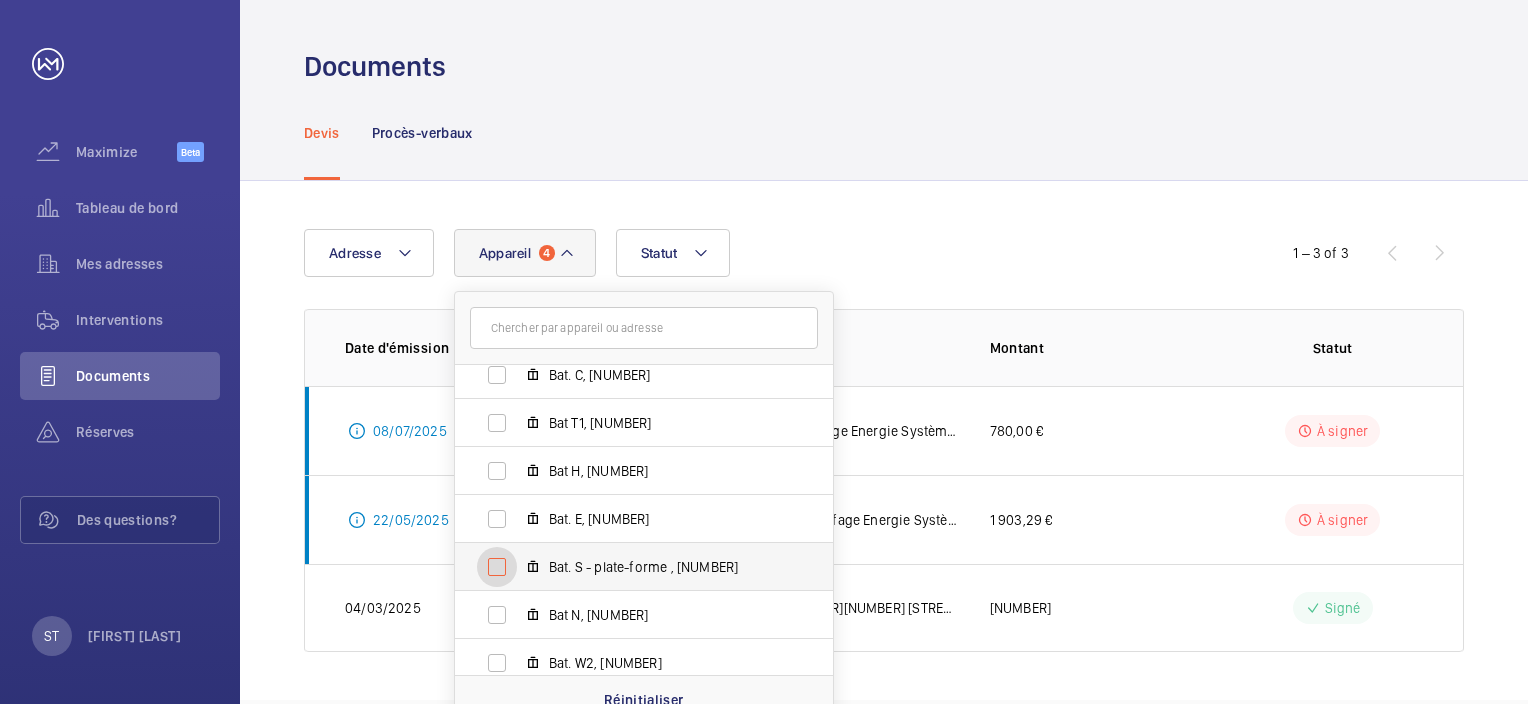 checkbox on "false" 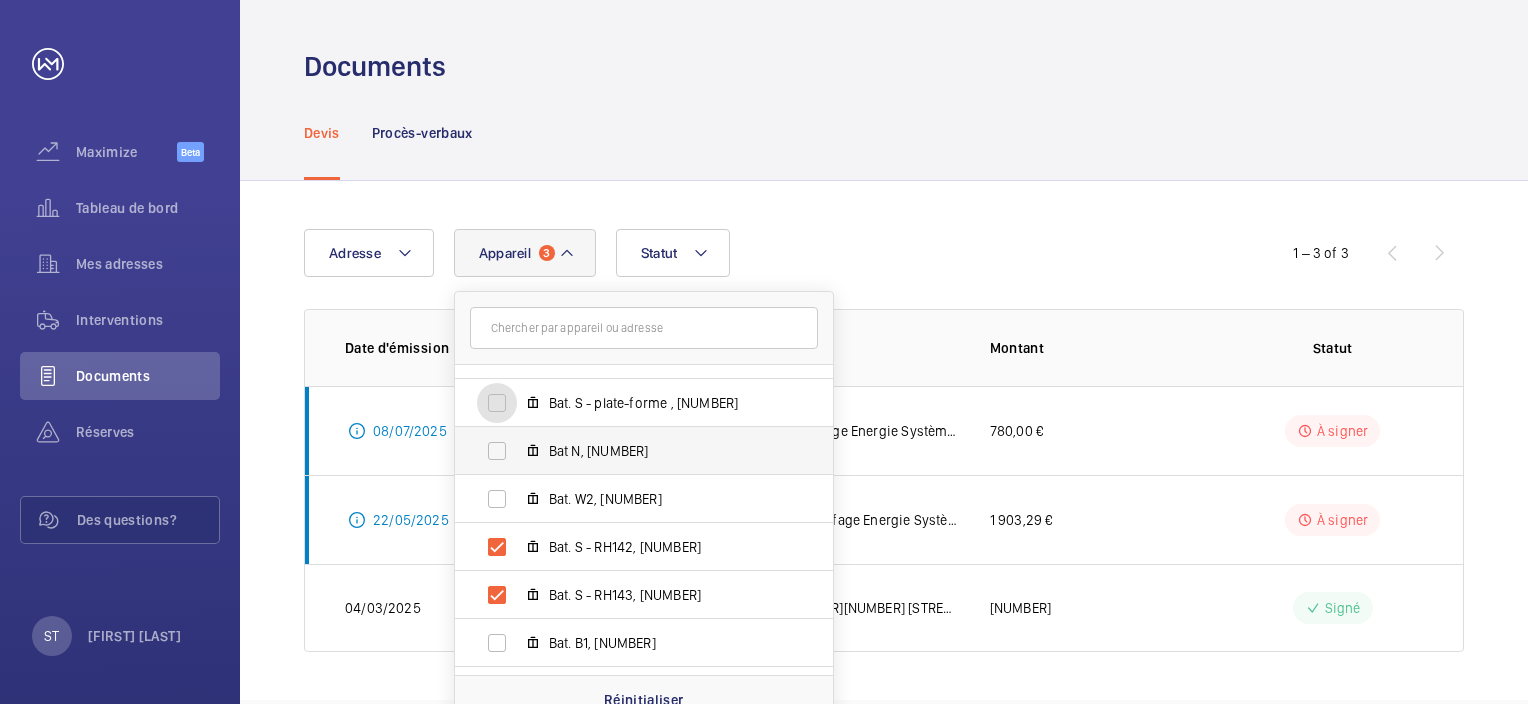scroll, scrollTop: 934, scrollLeft: 0, axis: vertical 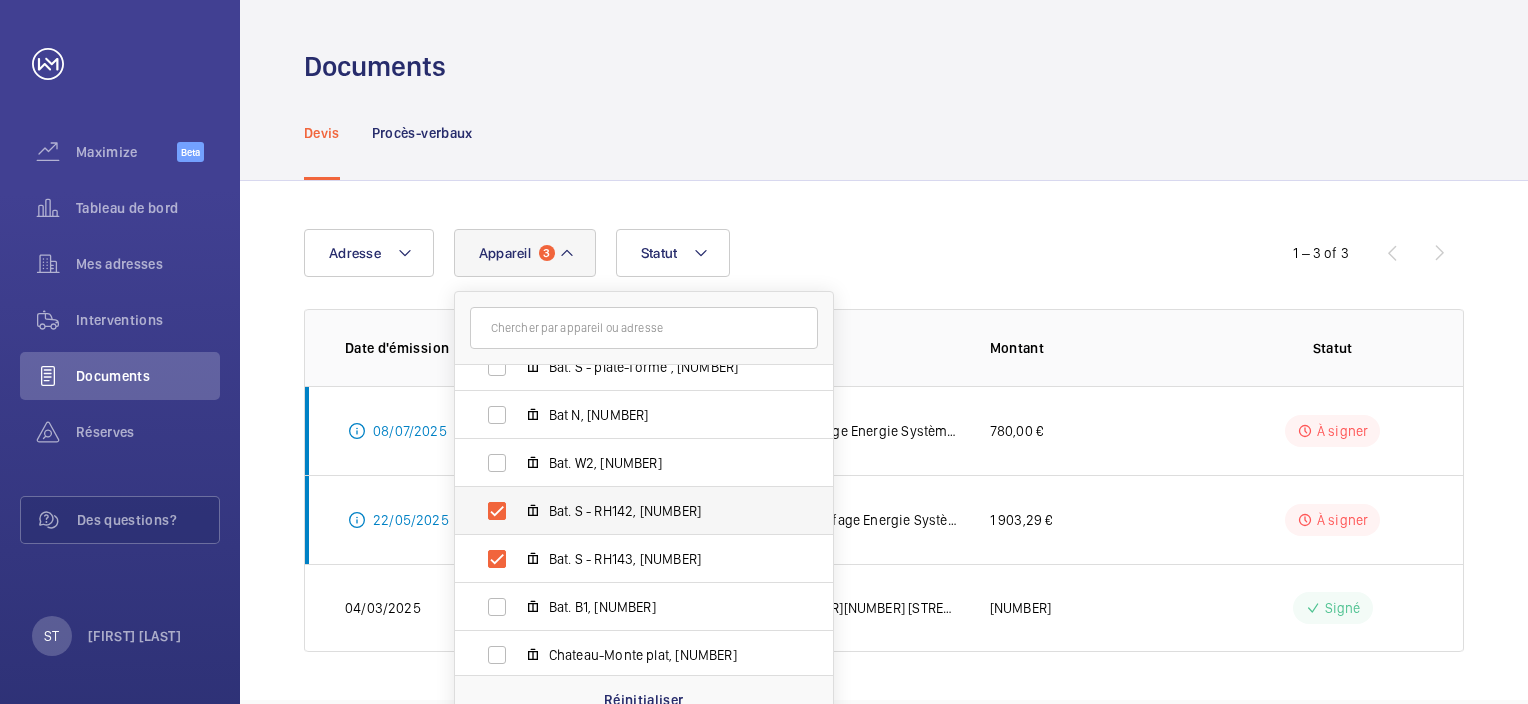 click on "Bat. S - RH142, [NUMBER]" at bounding box center (628, 511) 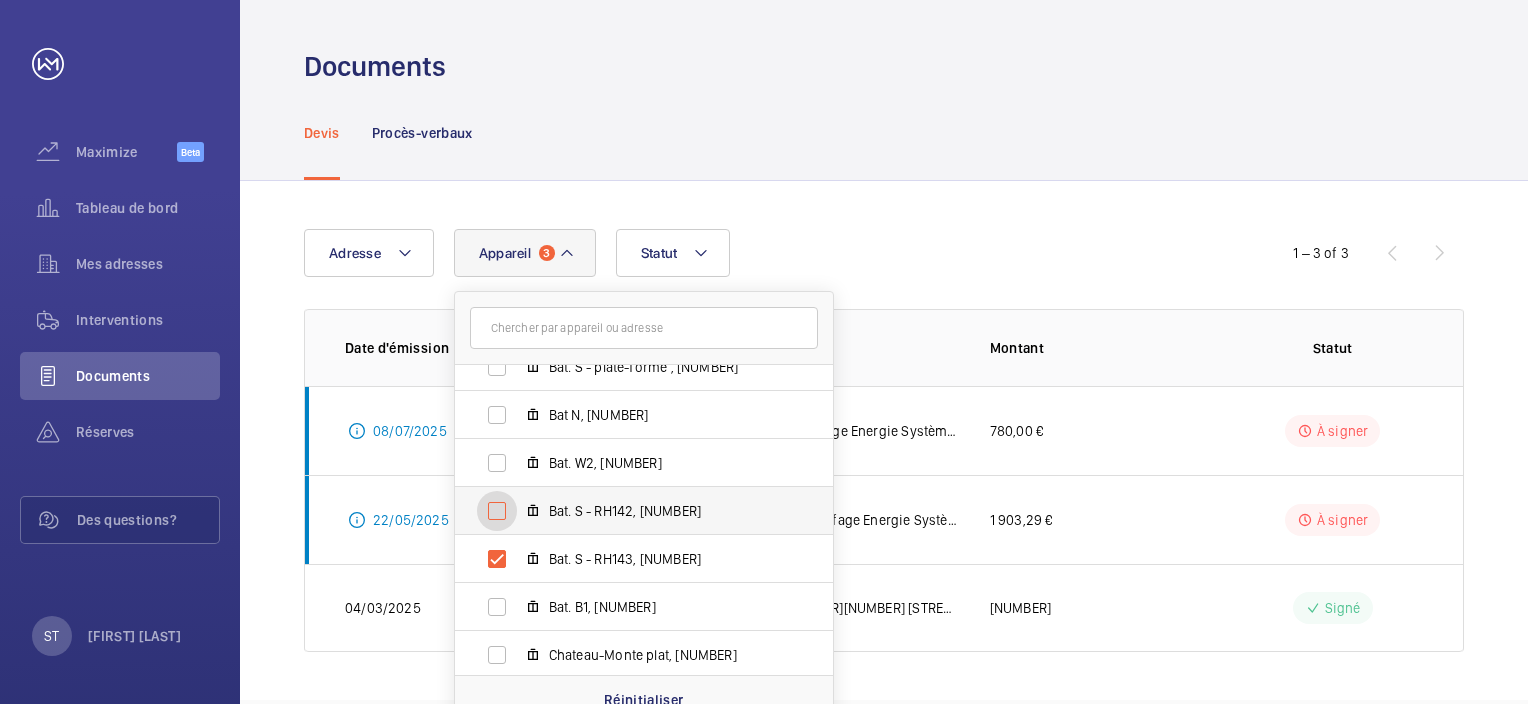 checkbox on "false" 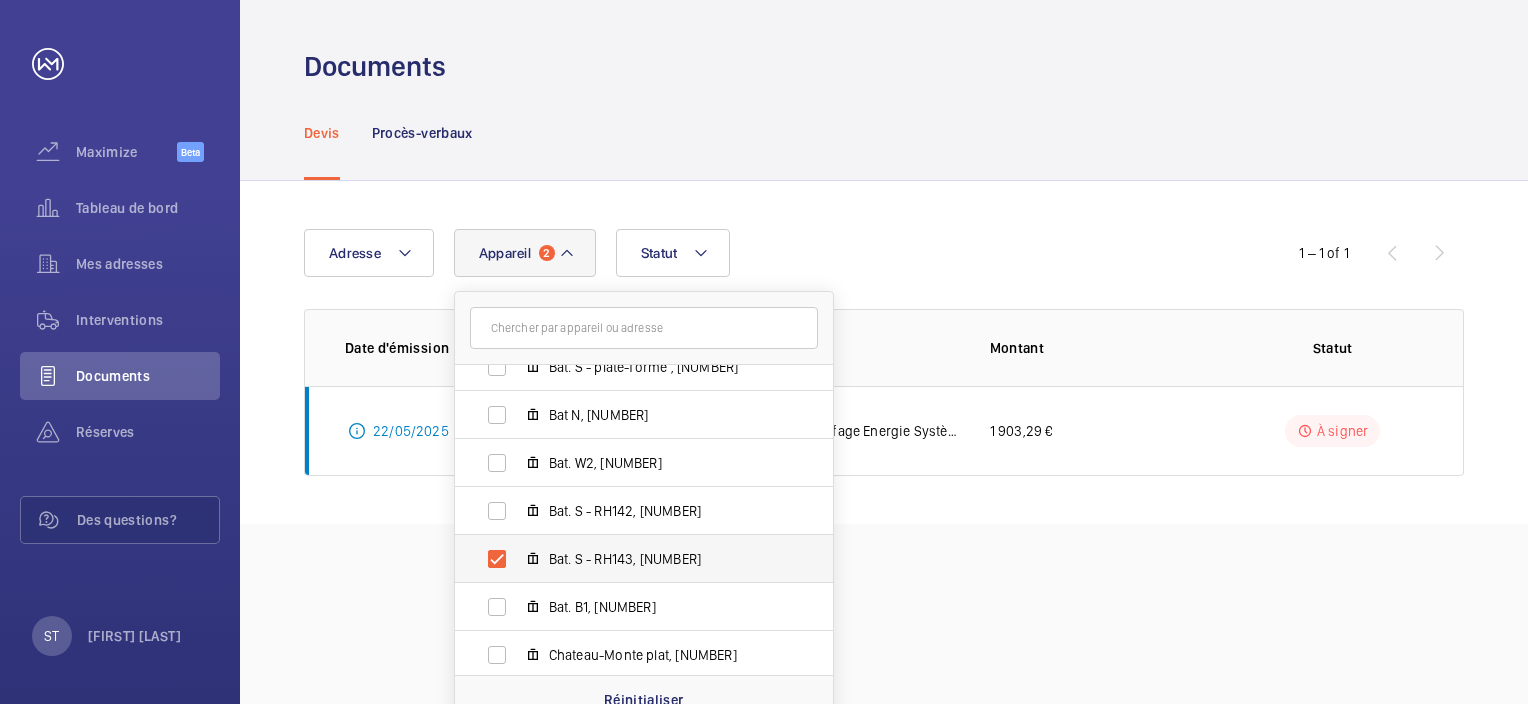 click on "Bat. S - RH143, [NUMBER]" at bounding box center (628, 559) 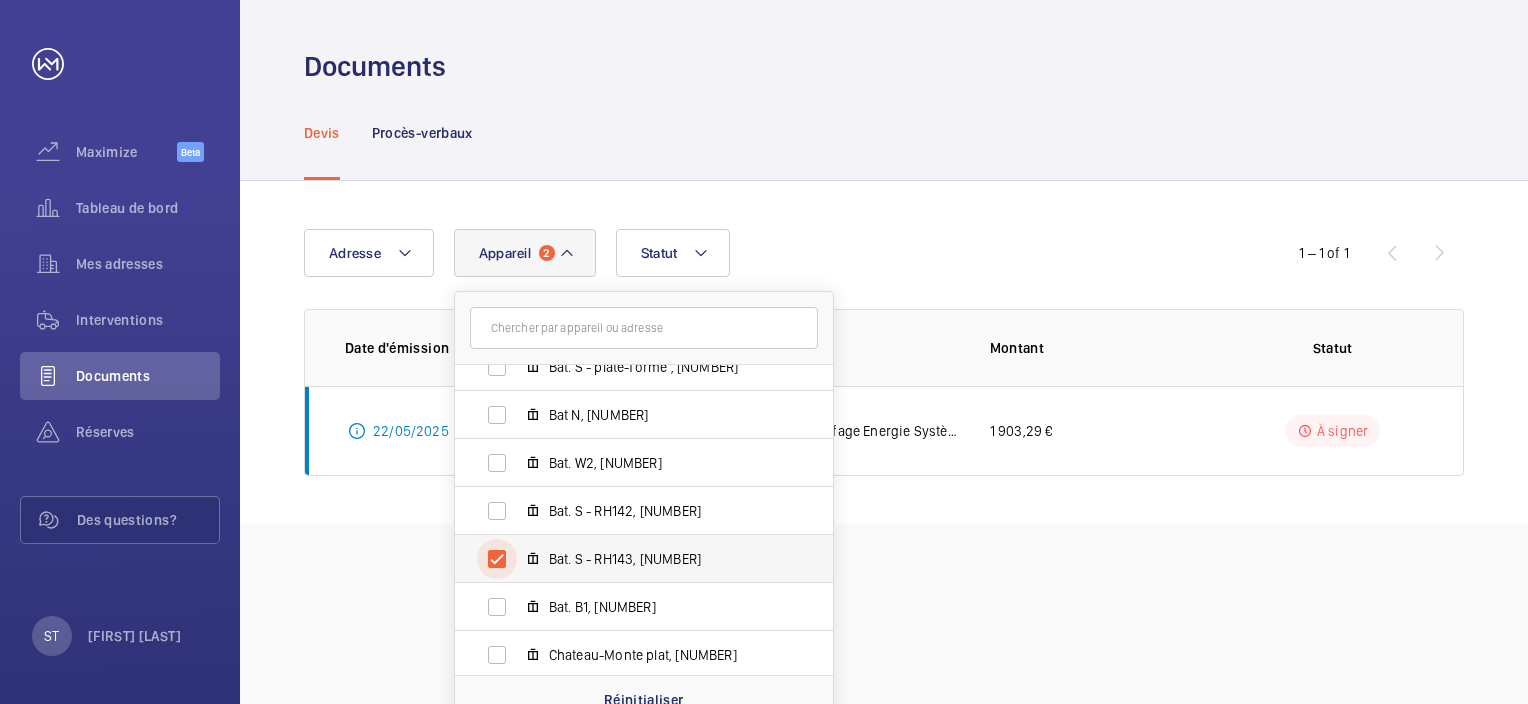 click on "Bat. S - RH143, [NUMBER]" at bounding box center [497, 559] 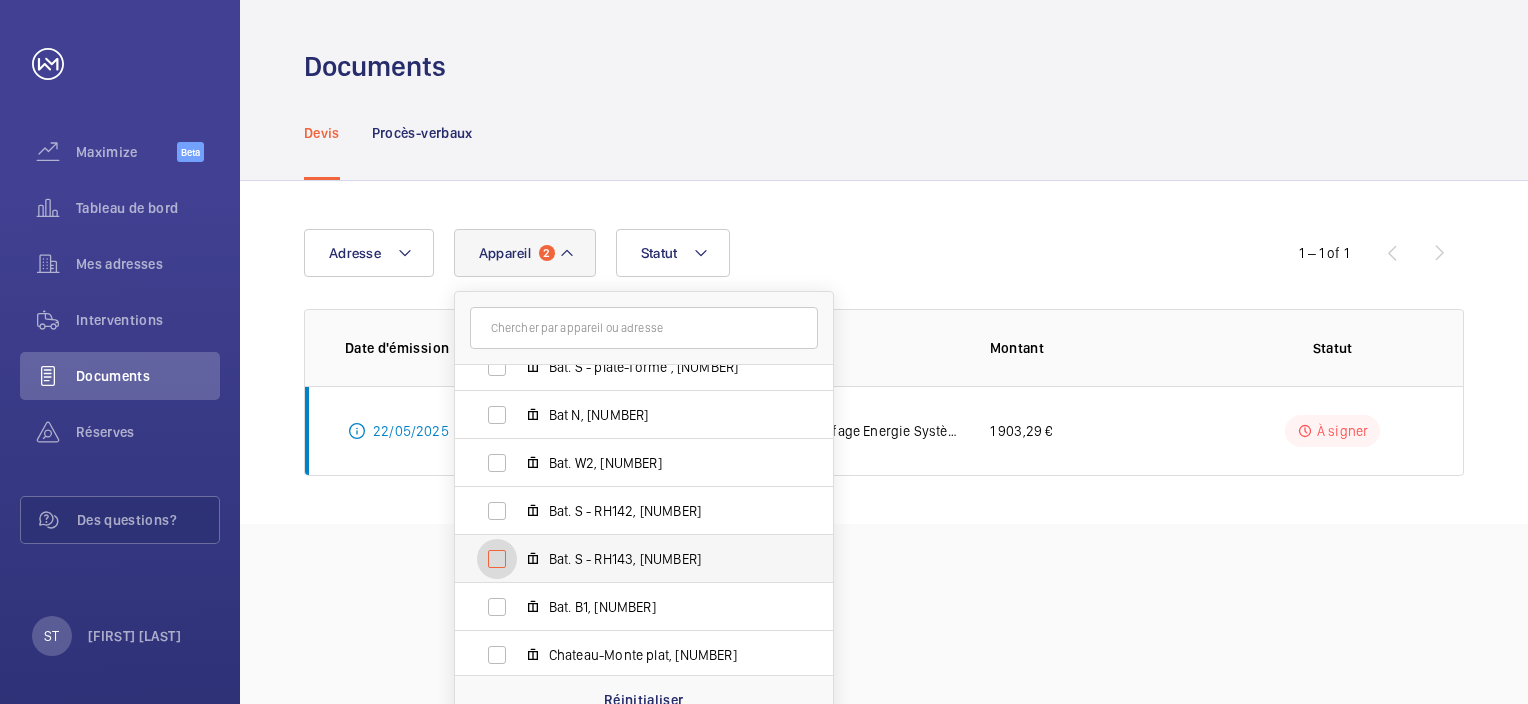 checkbox on "false" 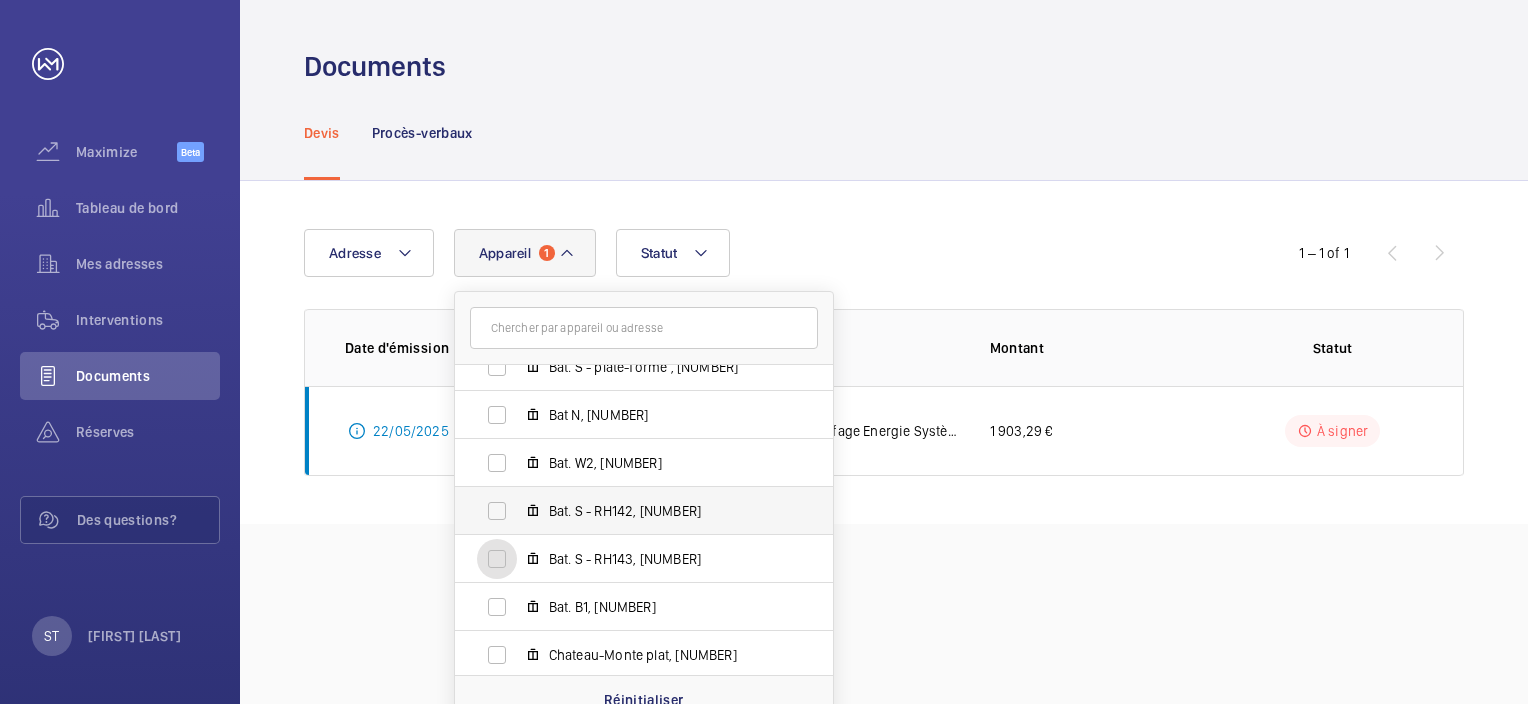 scroll, scrollTop: 834, scrollLeft: 0, axis: vertical 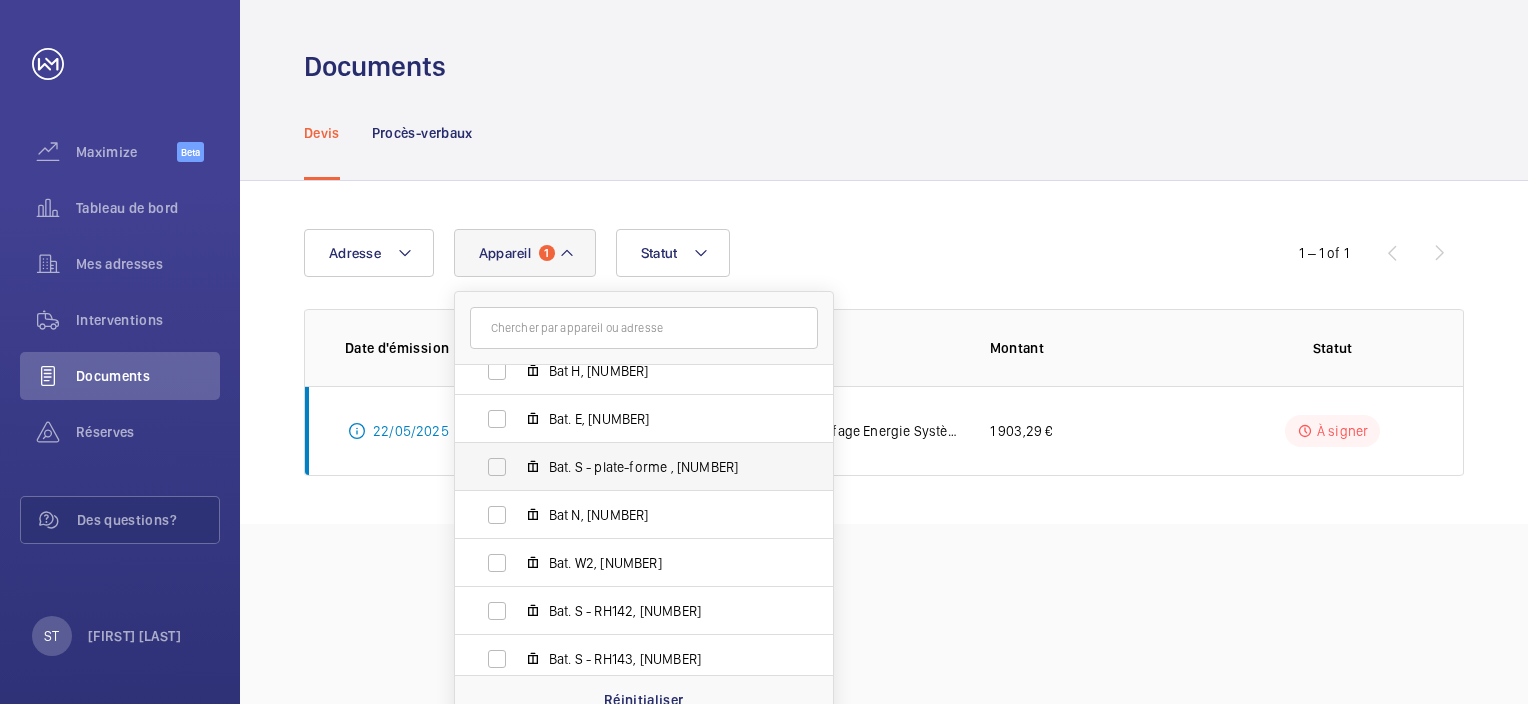 click on "Bat. S - plate-forme , [NUMBER]" at bounding box center [628, 467] 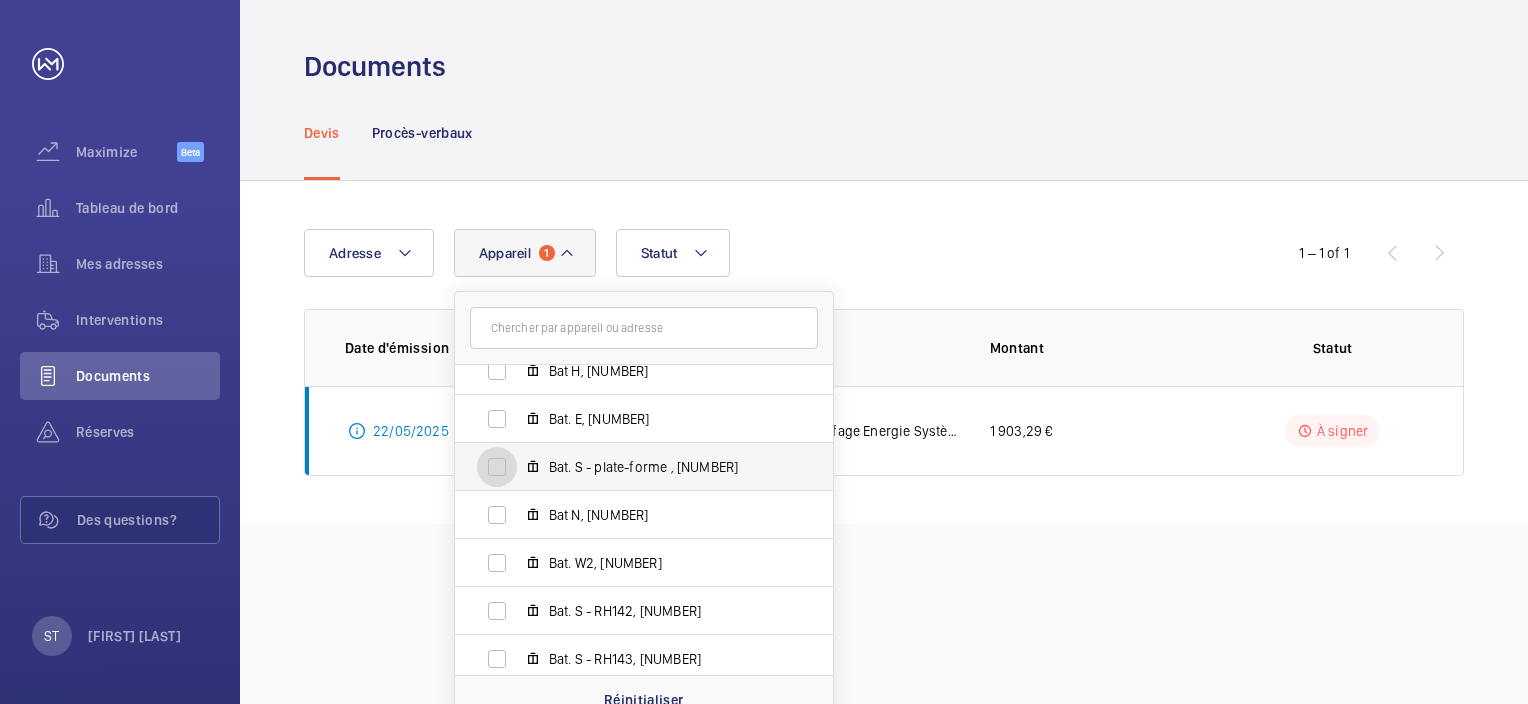 click on "Bat. S - plate-forme , [NUMBER]" at bounding box center (497, 467) 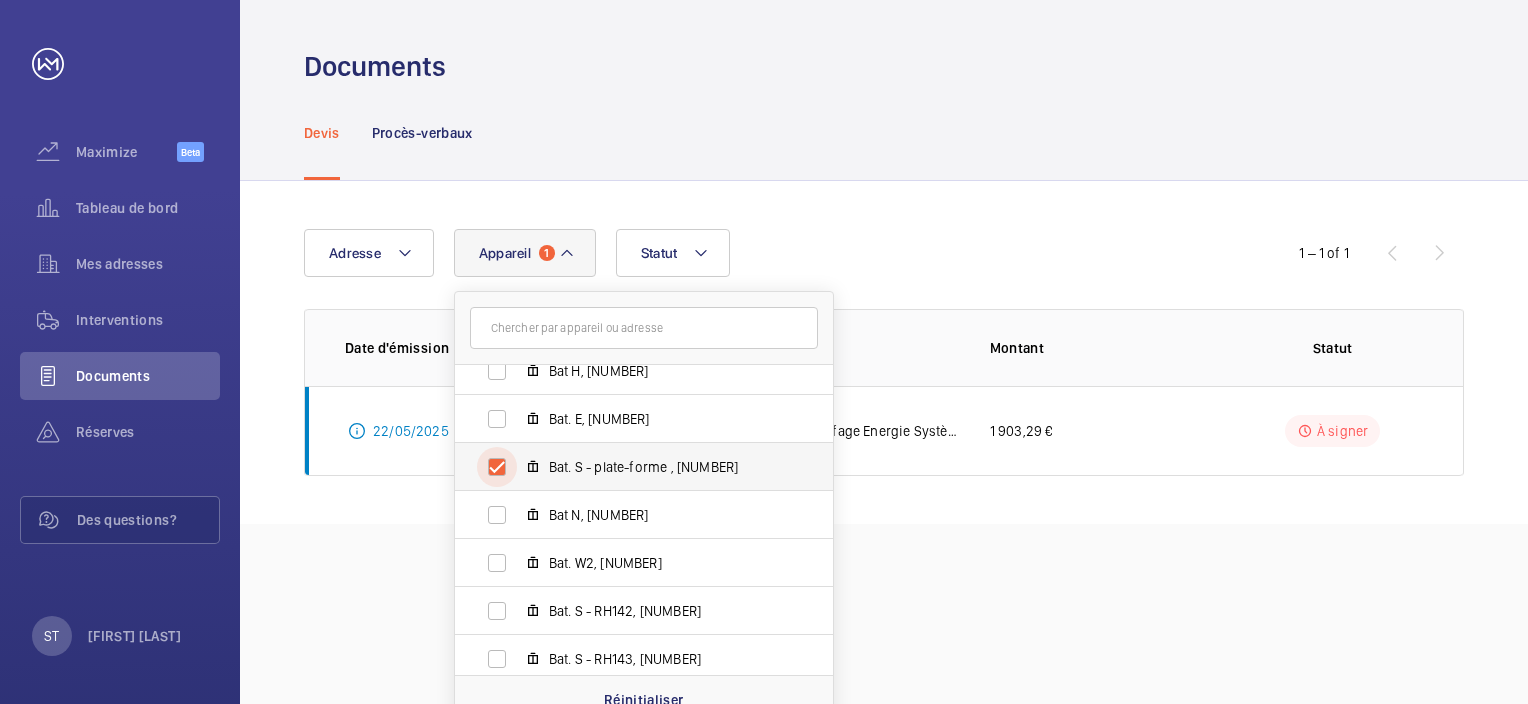 checkbox on "true" 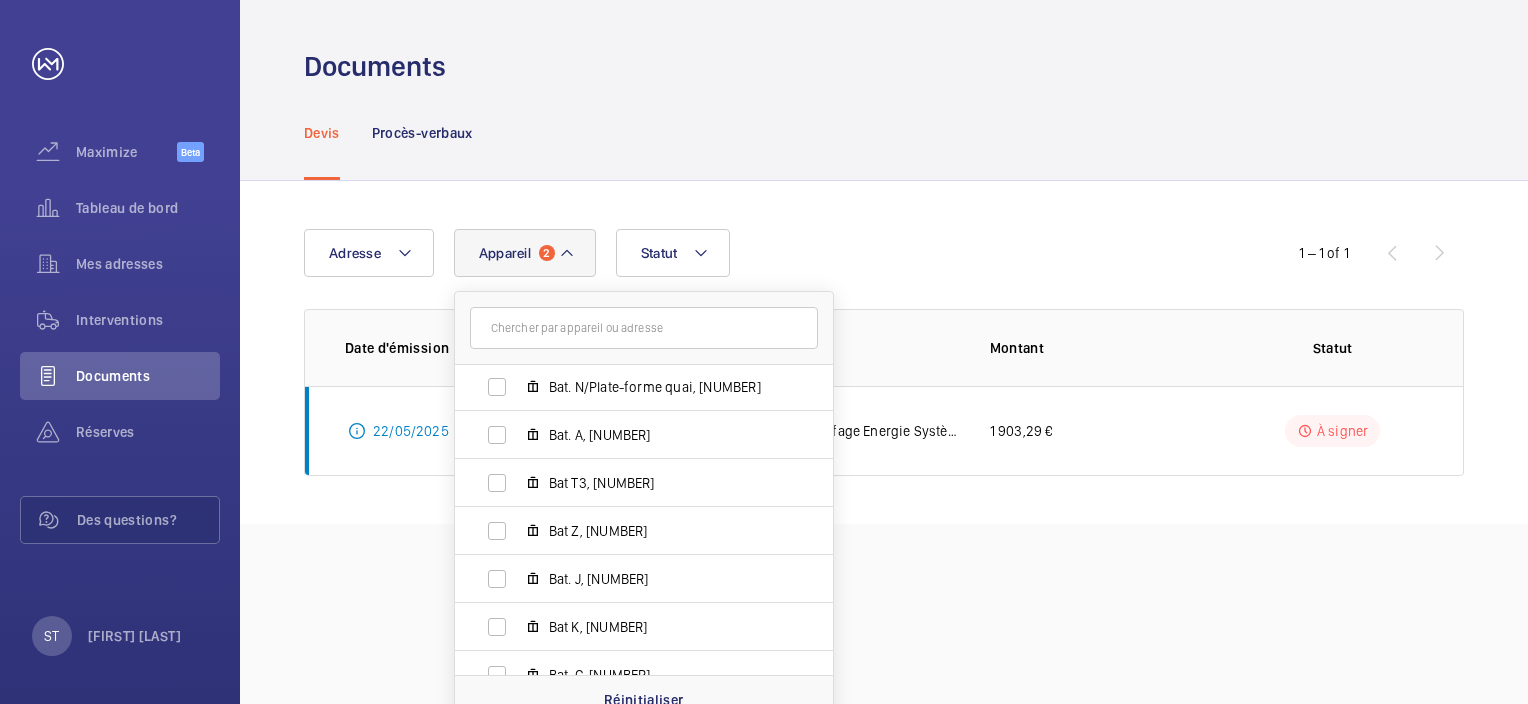 scroll, scrollTop: 234, scrollLeft: 0, axis: vertical 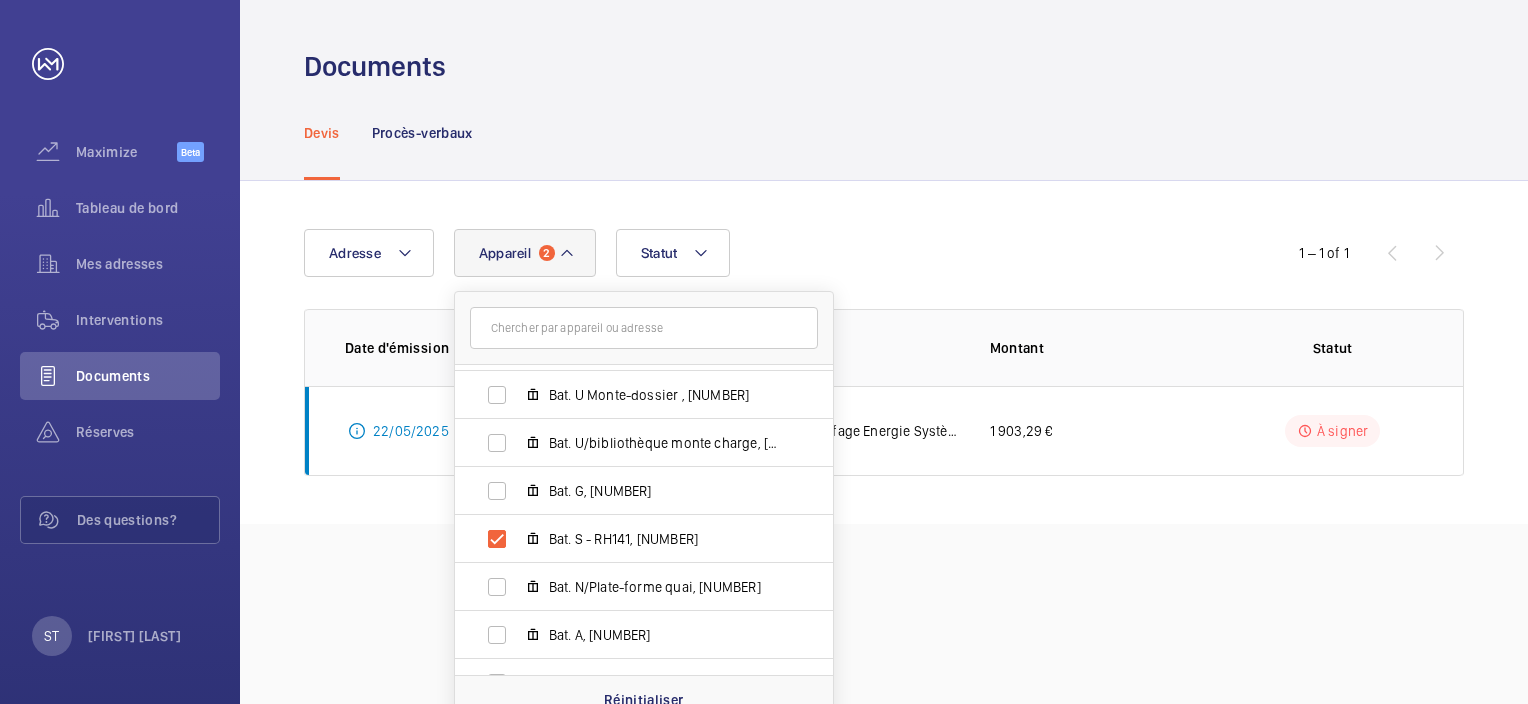 click on "Devis Procès-verbaux" 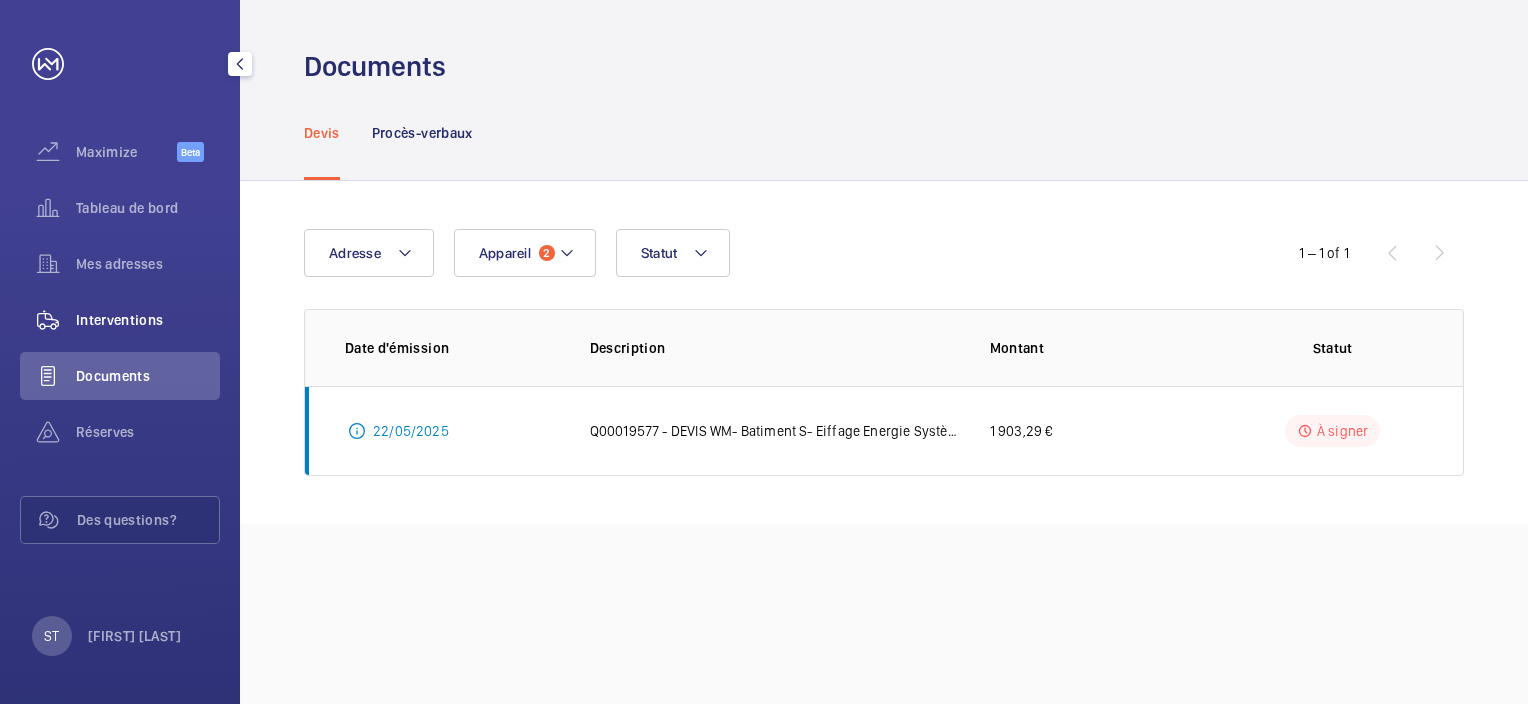 click on "Interventions" 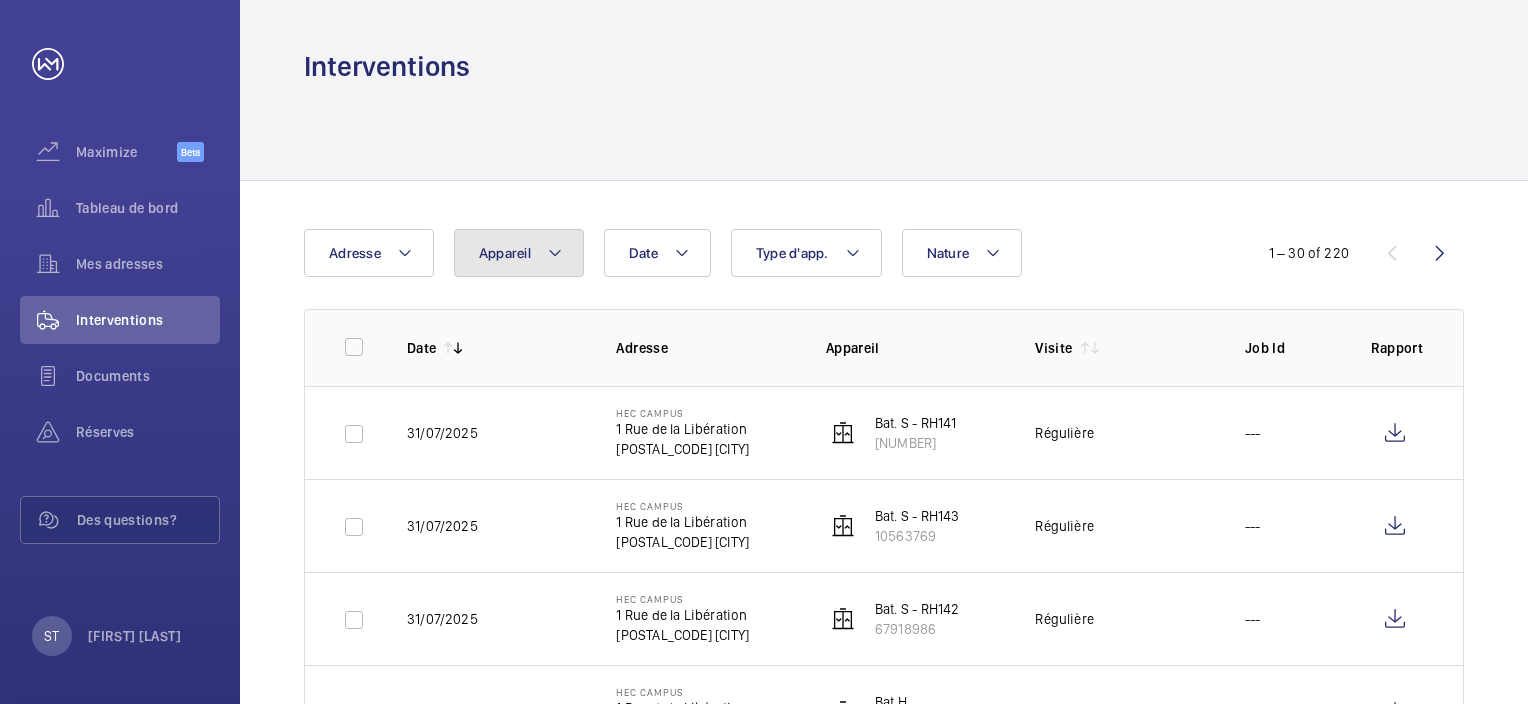 click on "Appareil" 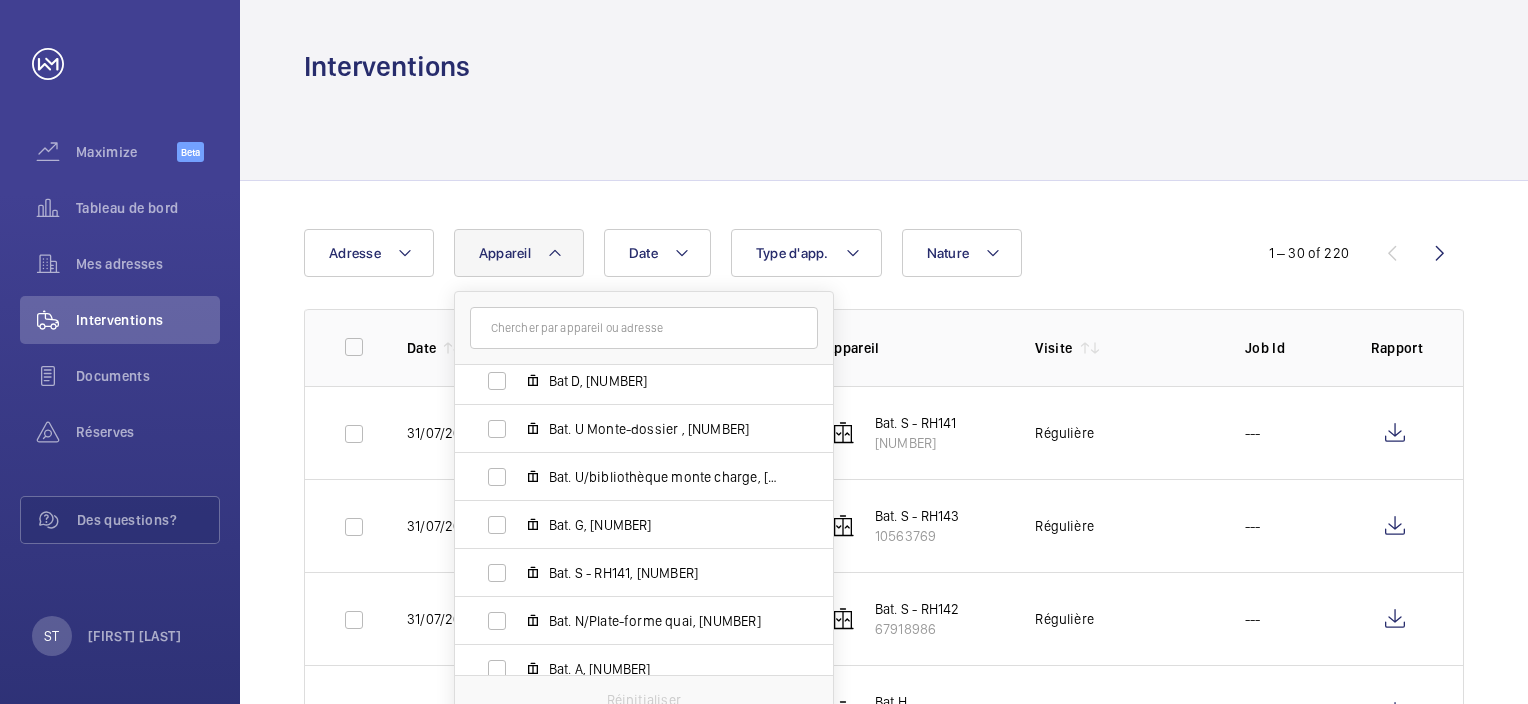 scroll, scrollTop: 300, scrollLeft: 0, axis: vertical 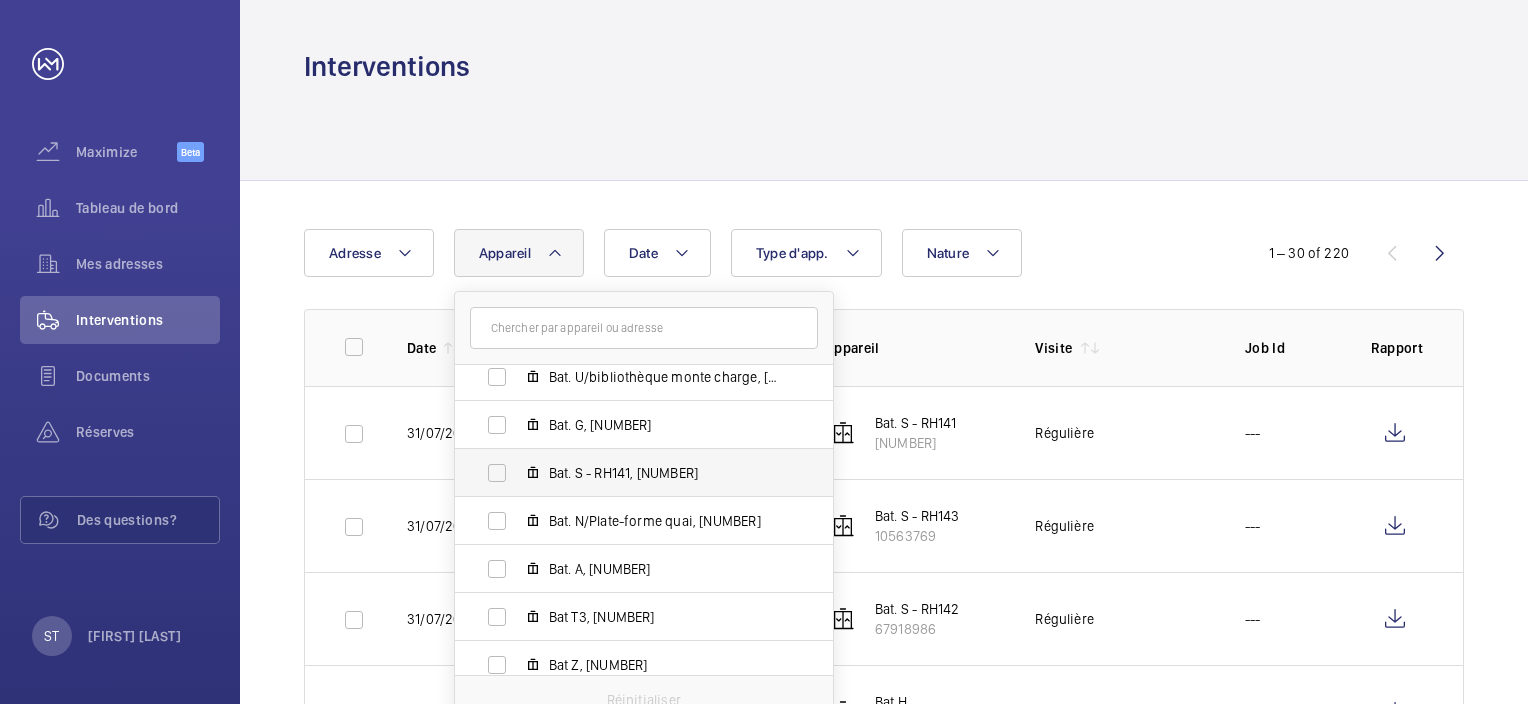 click on "Bat. S - RH141, [NUMBER]" at bounding box center (628, 473) 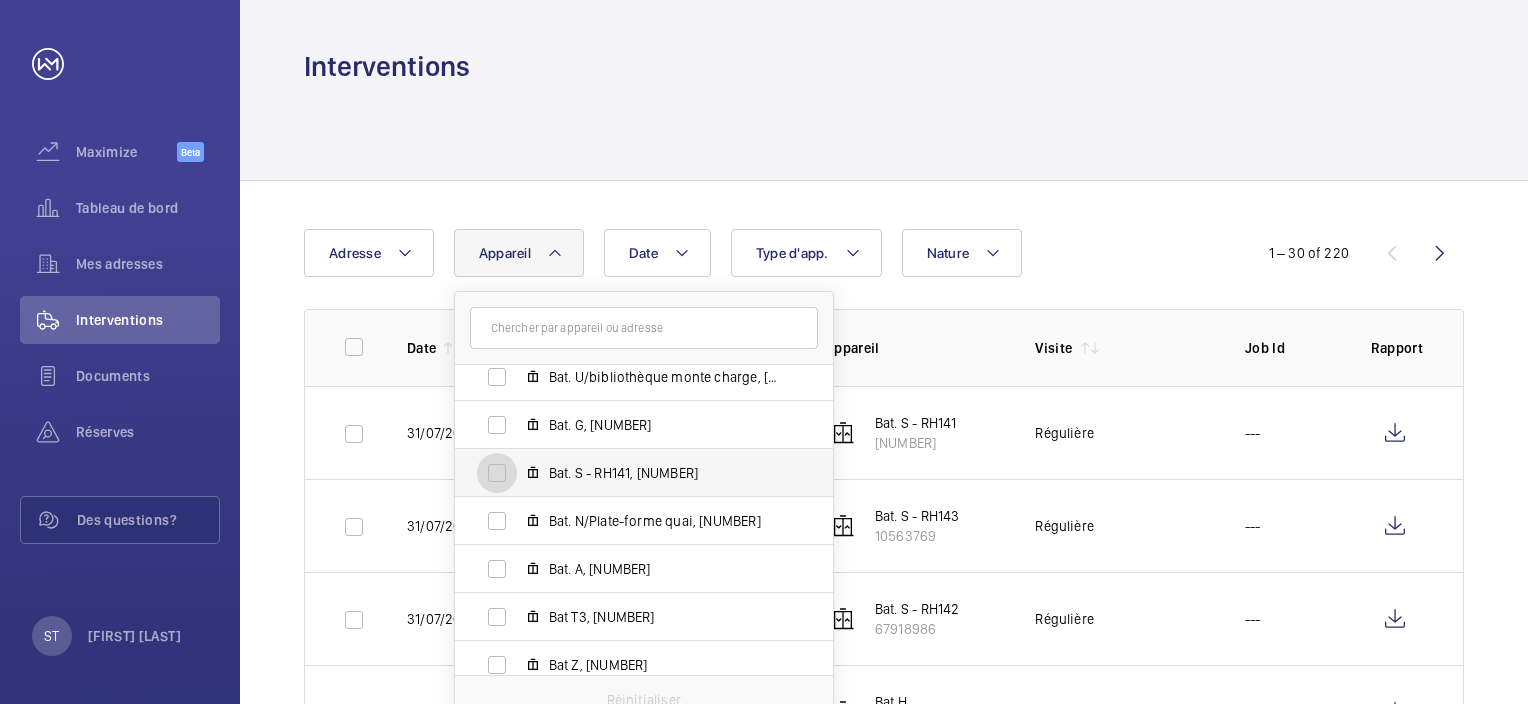 click on "Bat. S - RH141, [NUMBER]" at bounding box center (497, 473) 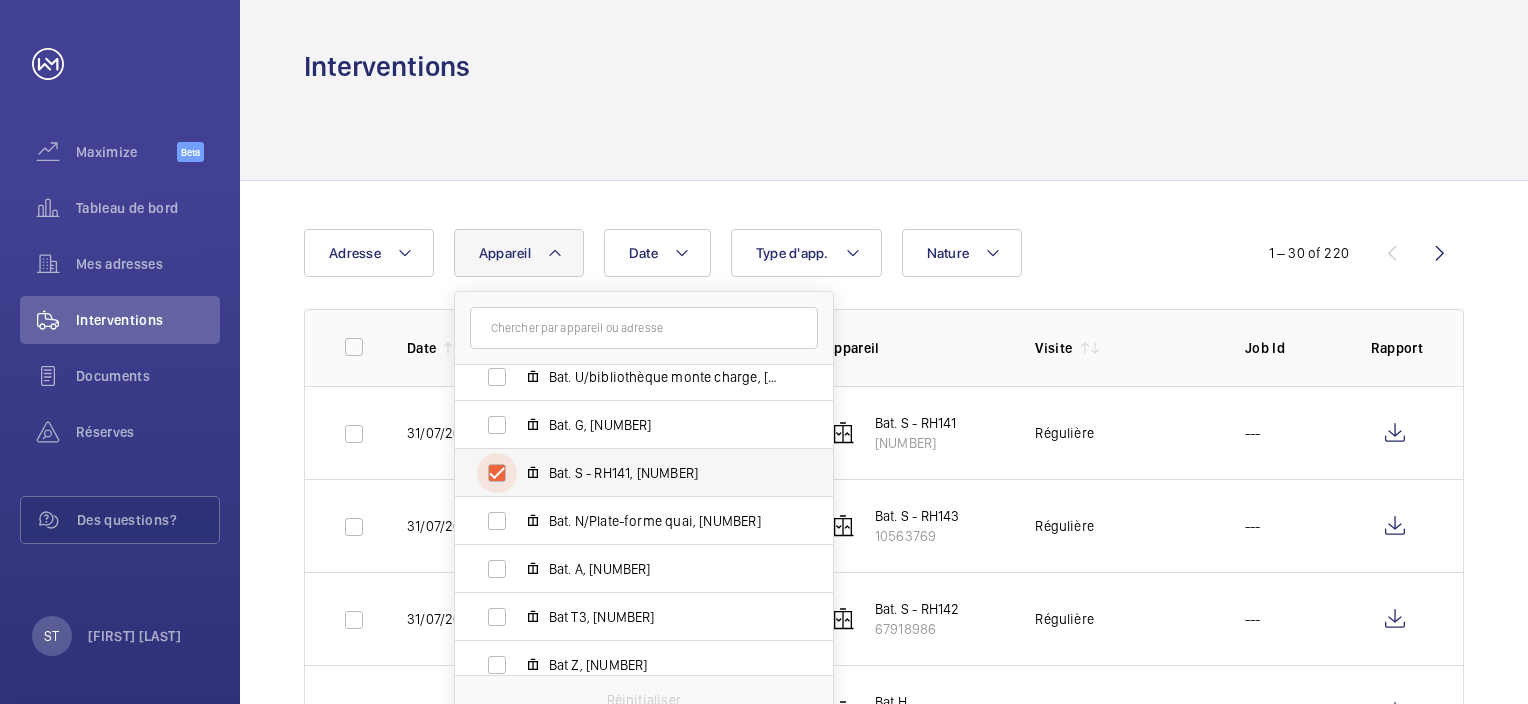 checkbox on "true" 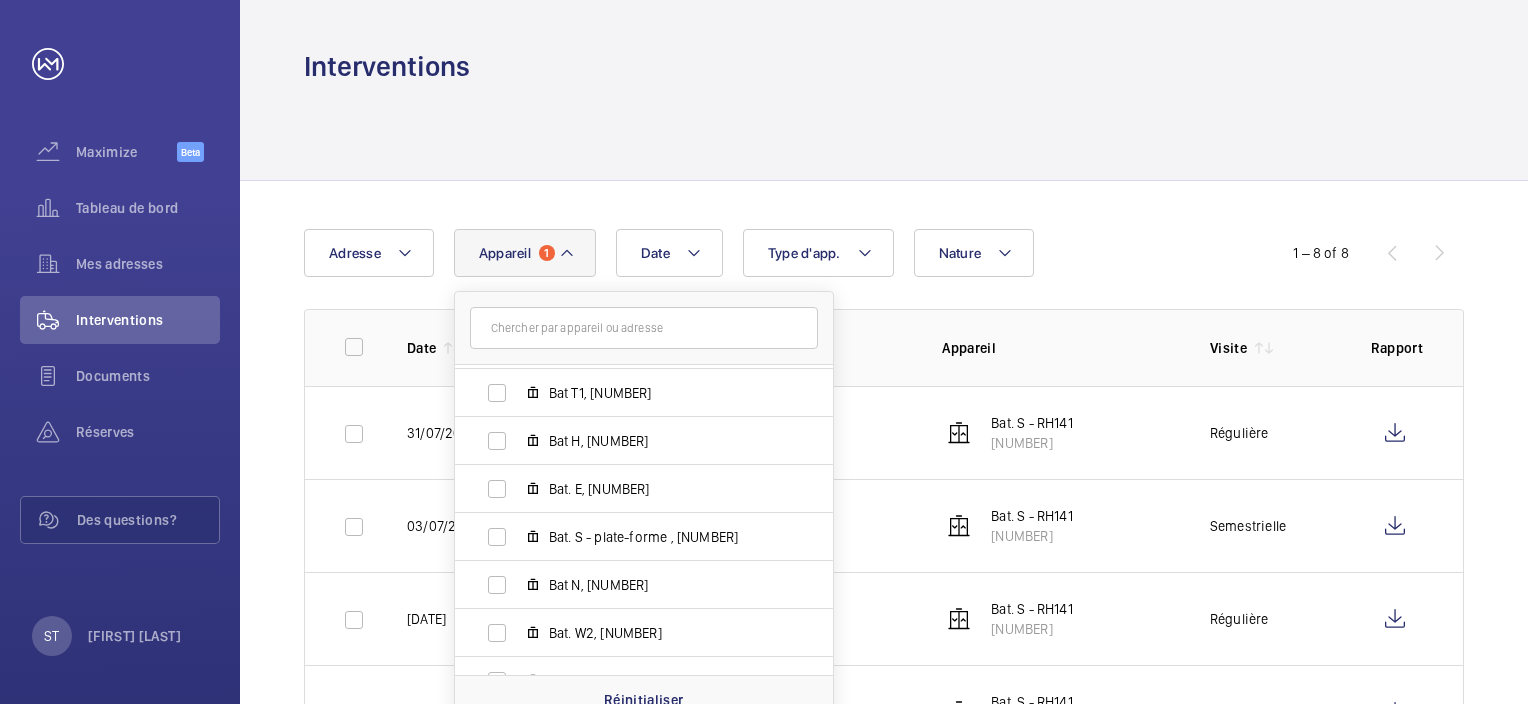 scroll, scrollTop: 800, scrollLeft: 0, axis: vertical 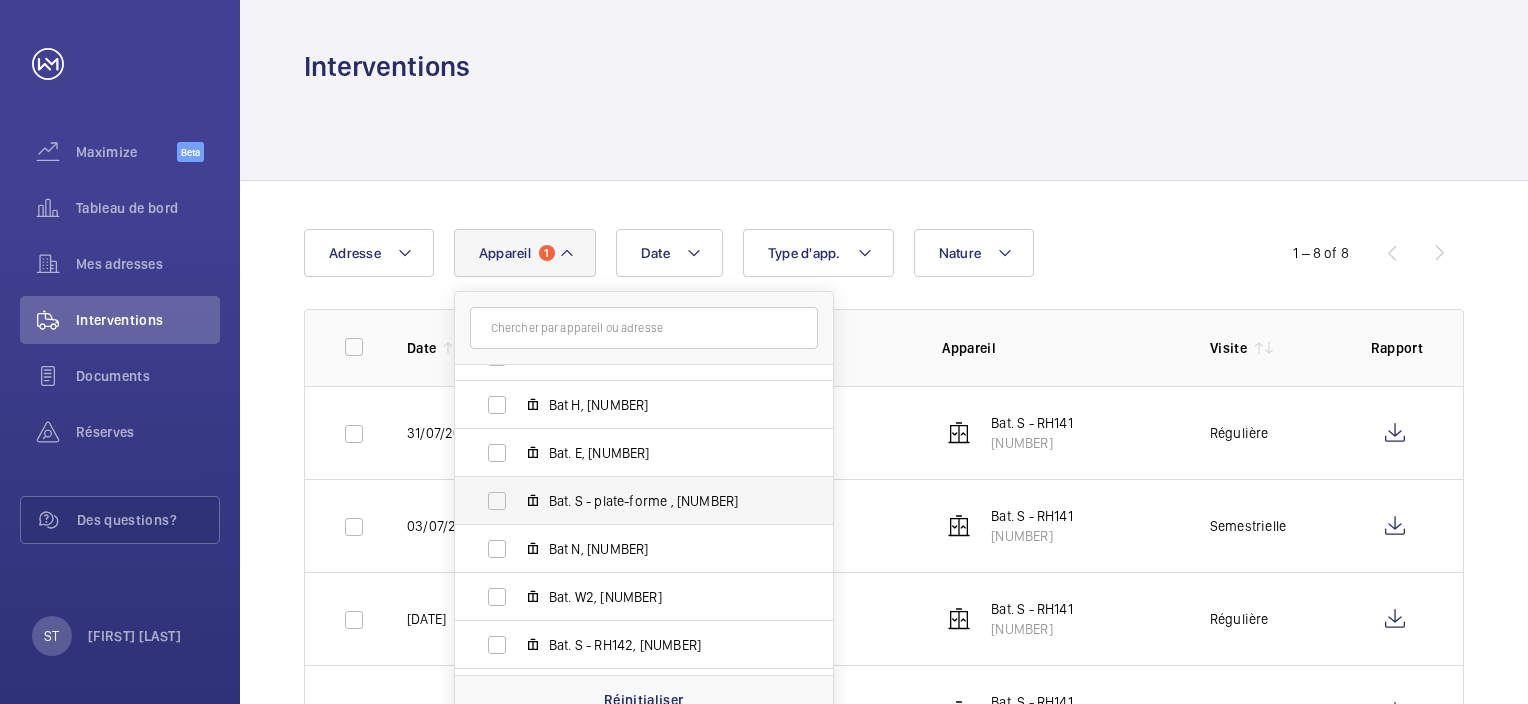 click on "Bat. S - plate-forme , [NUMBER]" at bounding box center [628, 501] 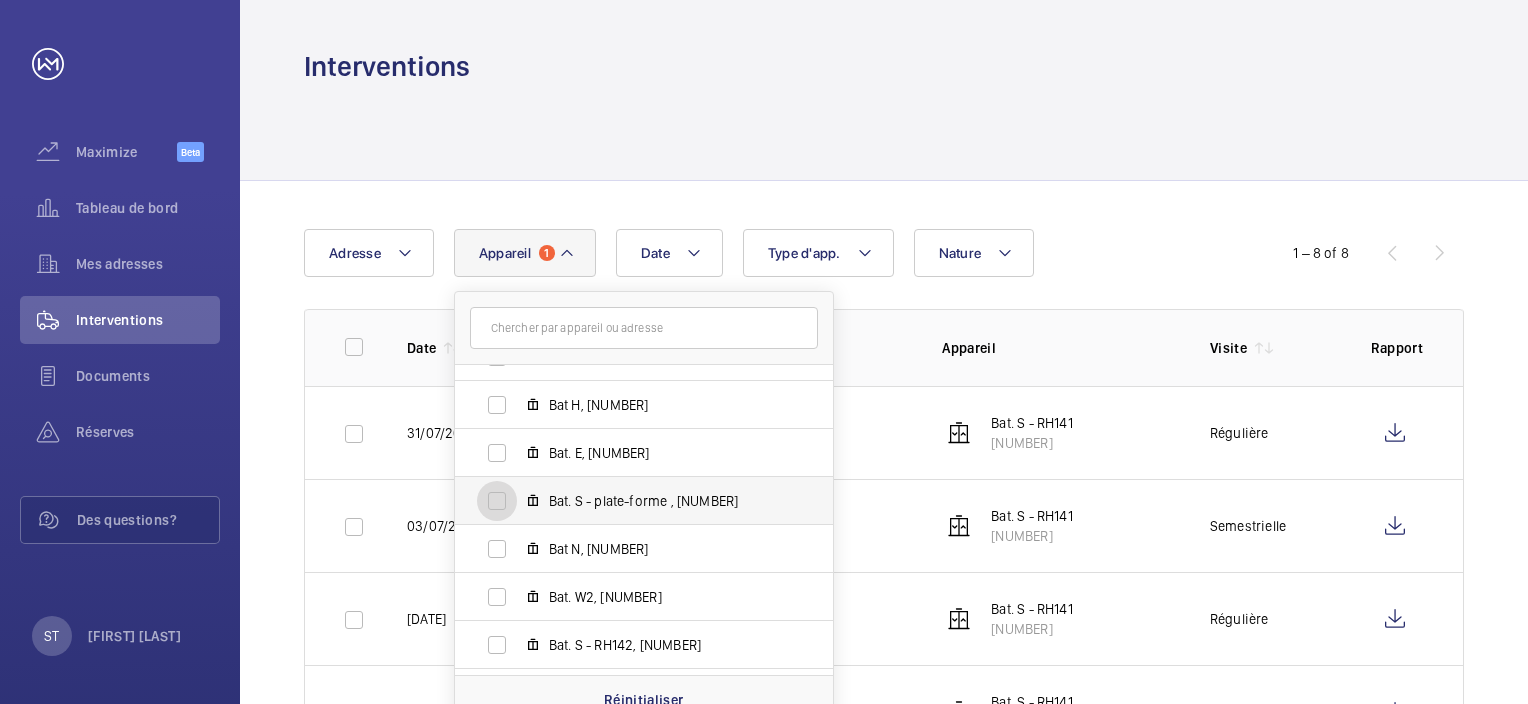 click on "Bat. S - plate-forme , [NUMBER]" at bounding box center (497, 501) 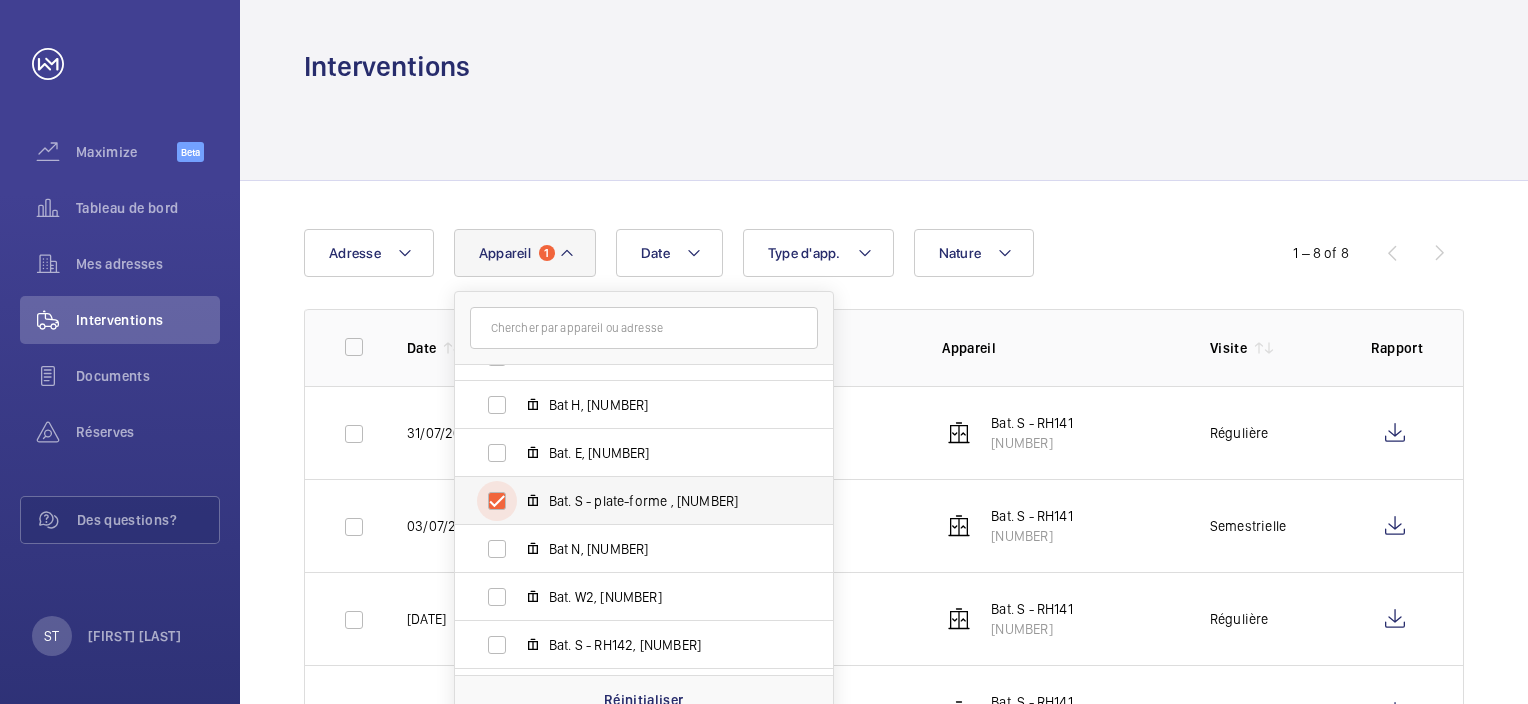 checkbox on "true" 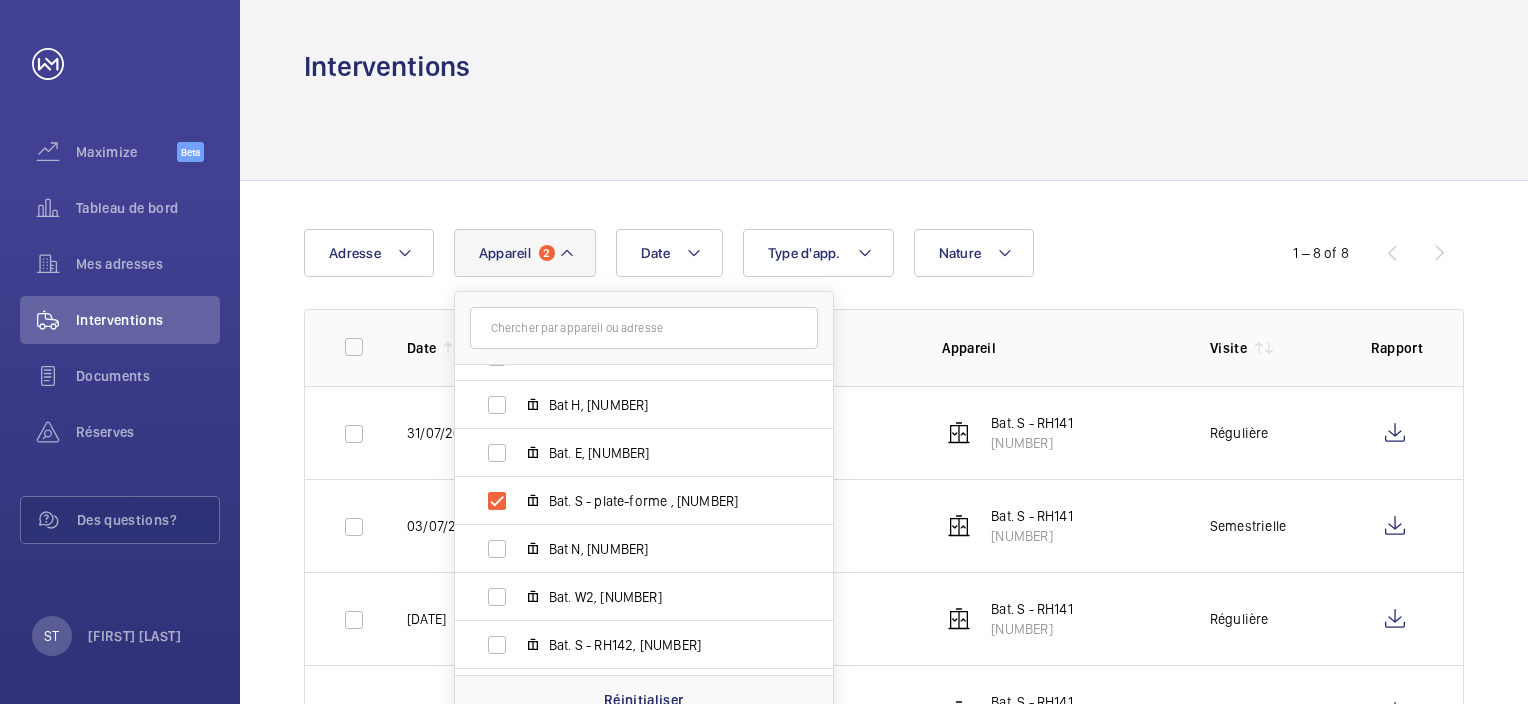 click 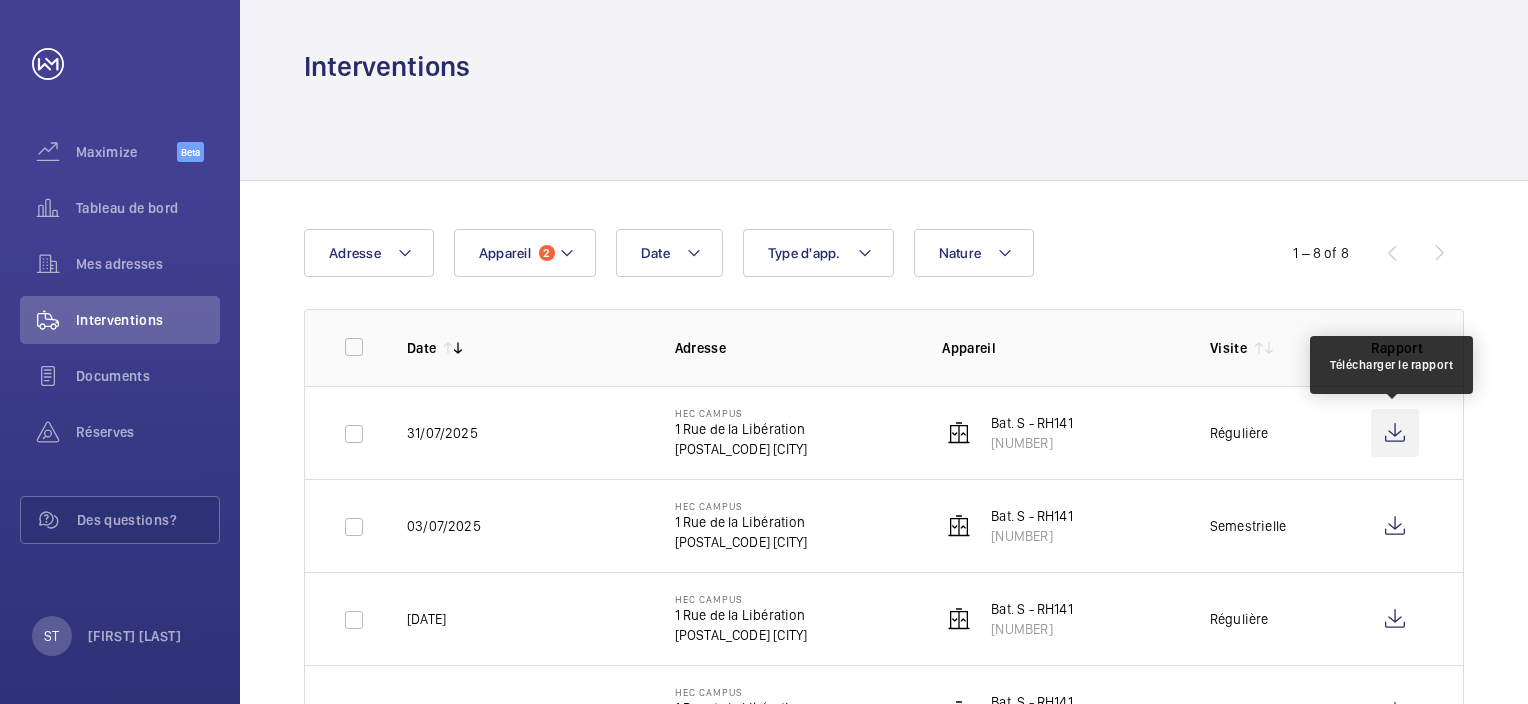 click 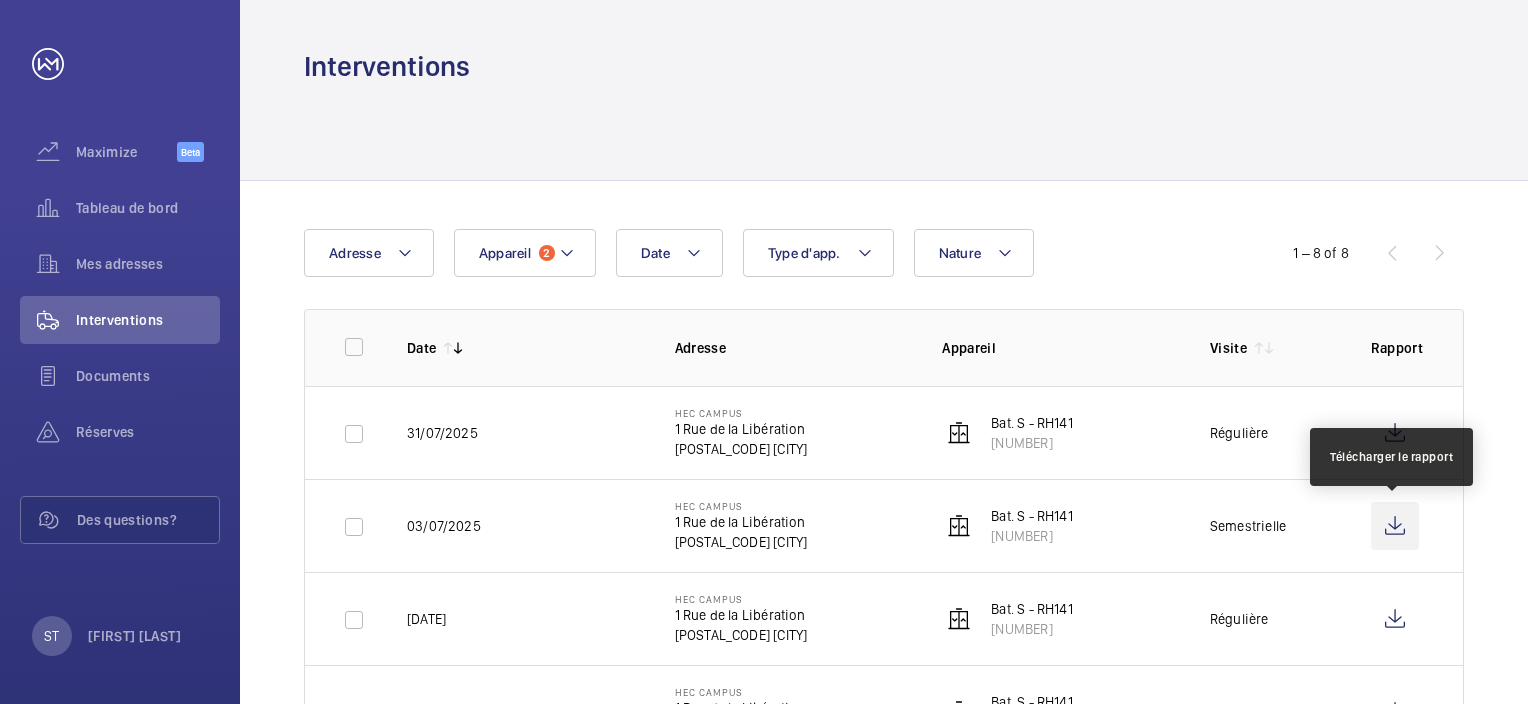 click 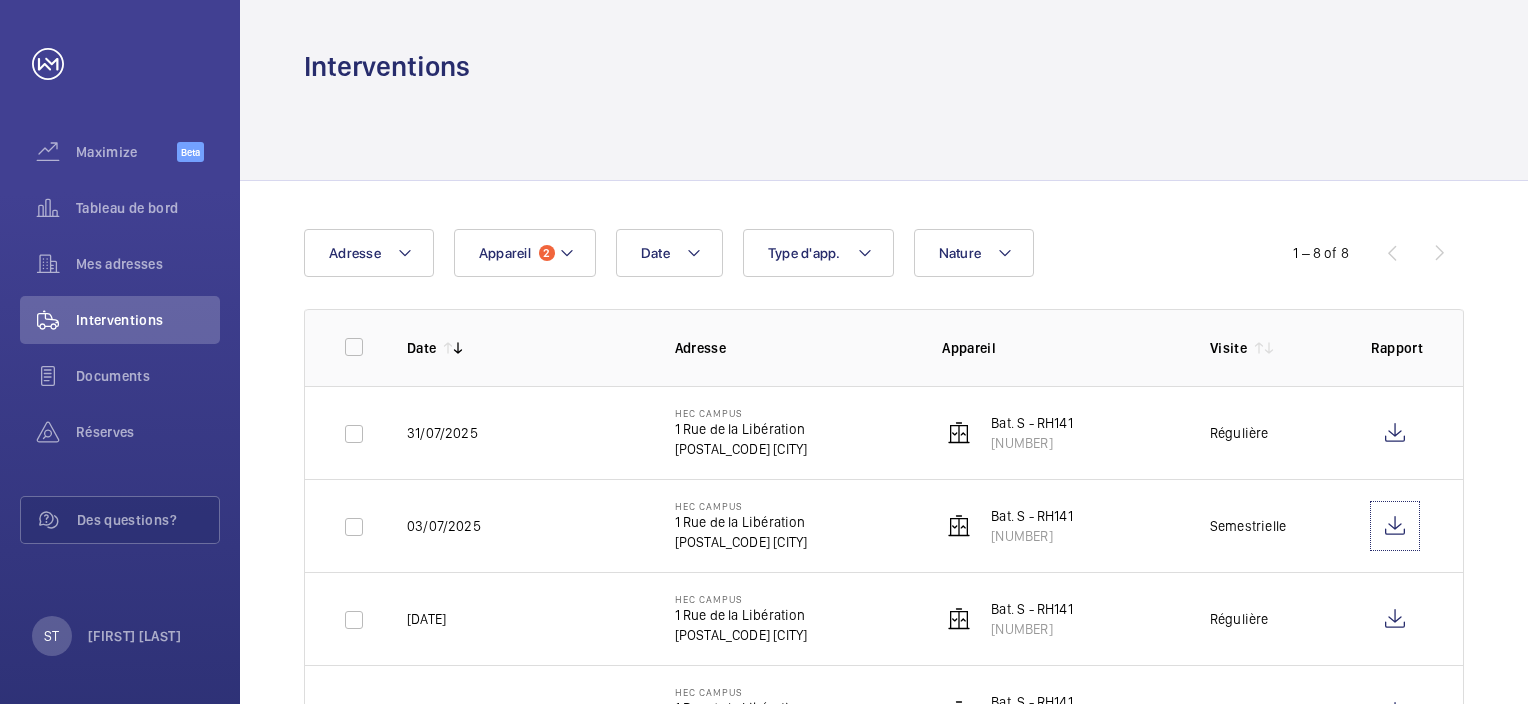 scroll, scrollTop: 100, scrollLeft: 0, axis: vertical 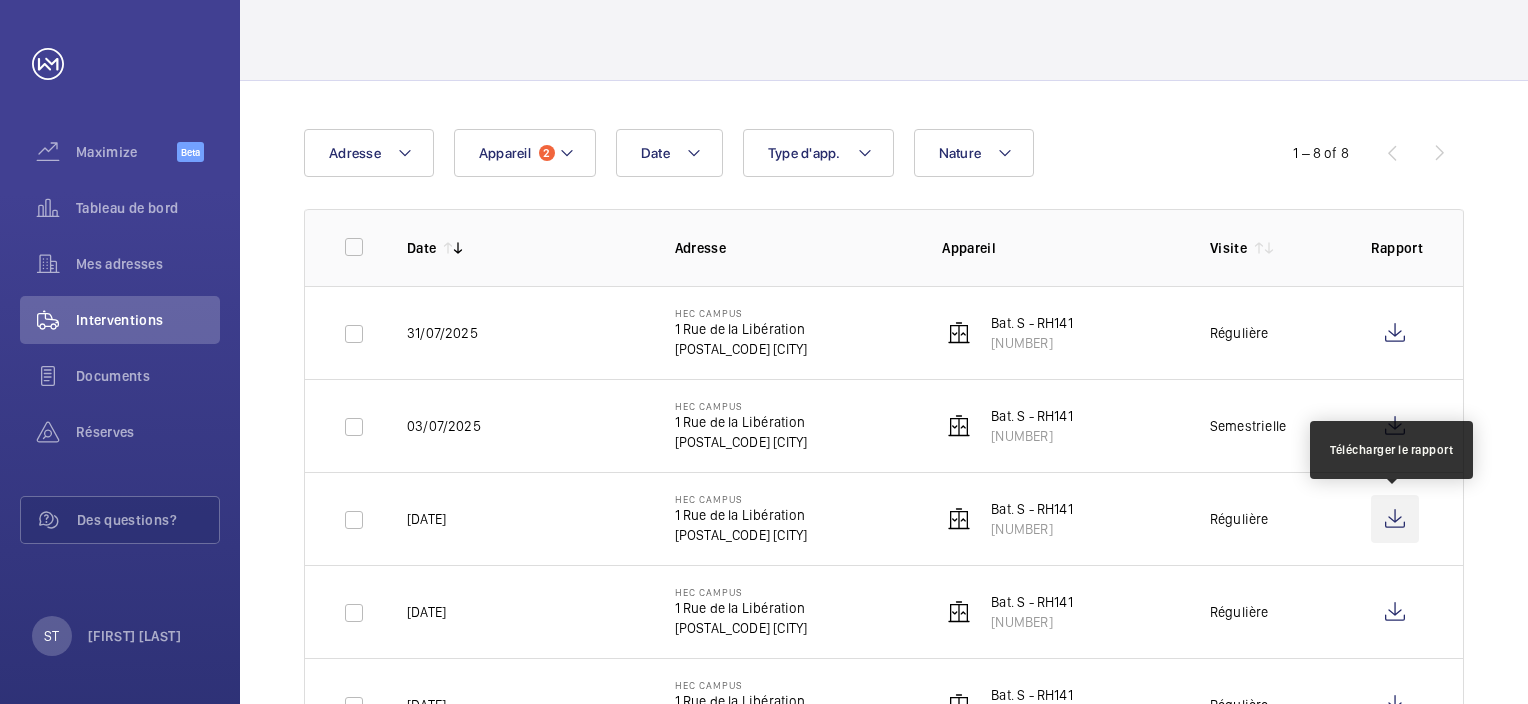 click 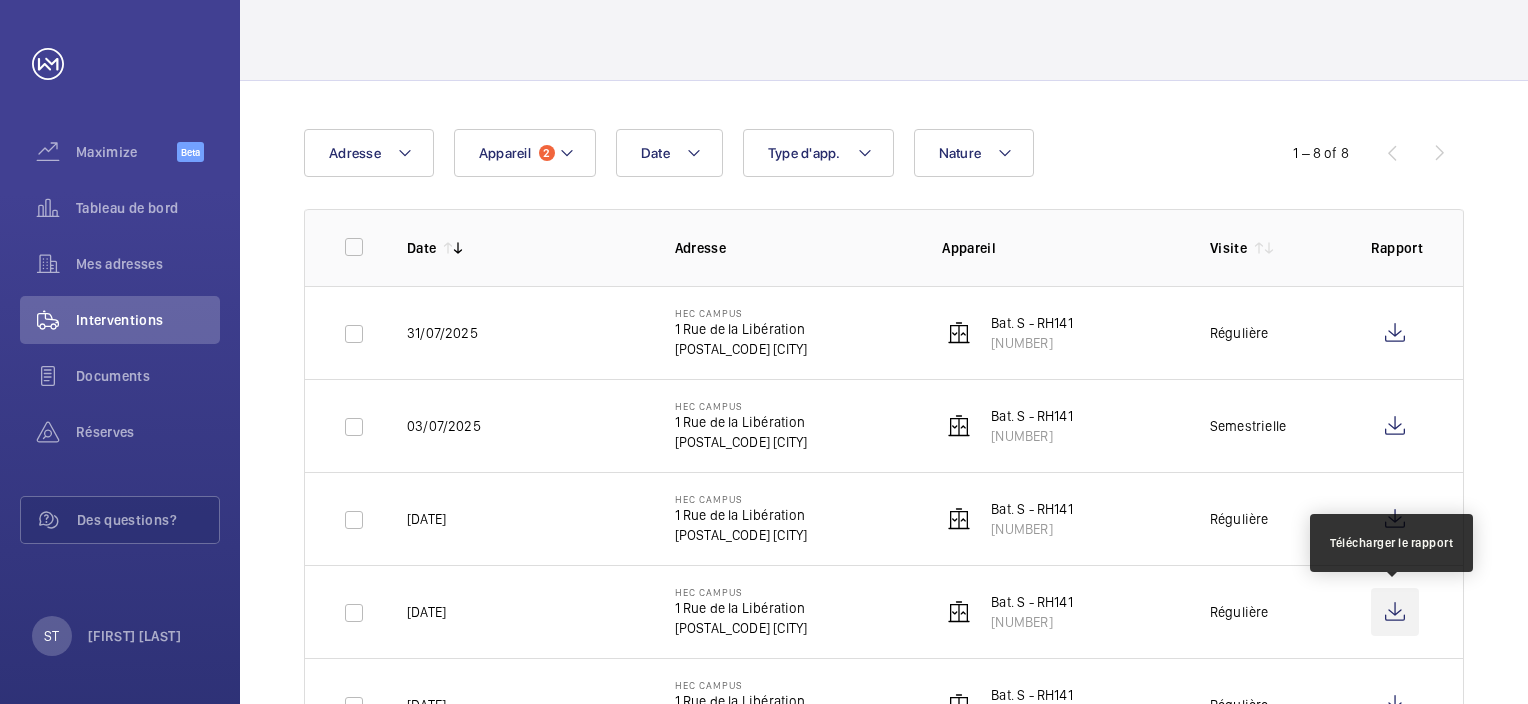 click 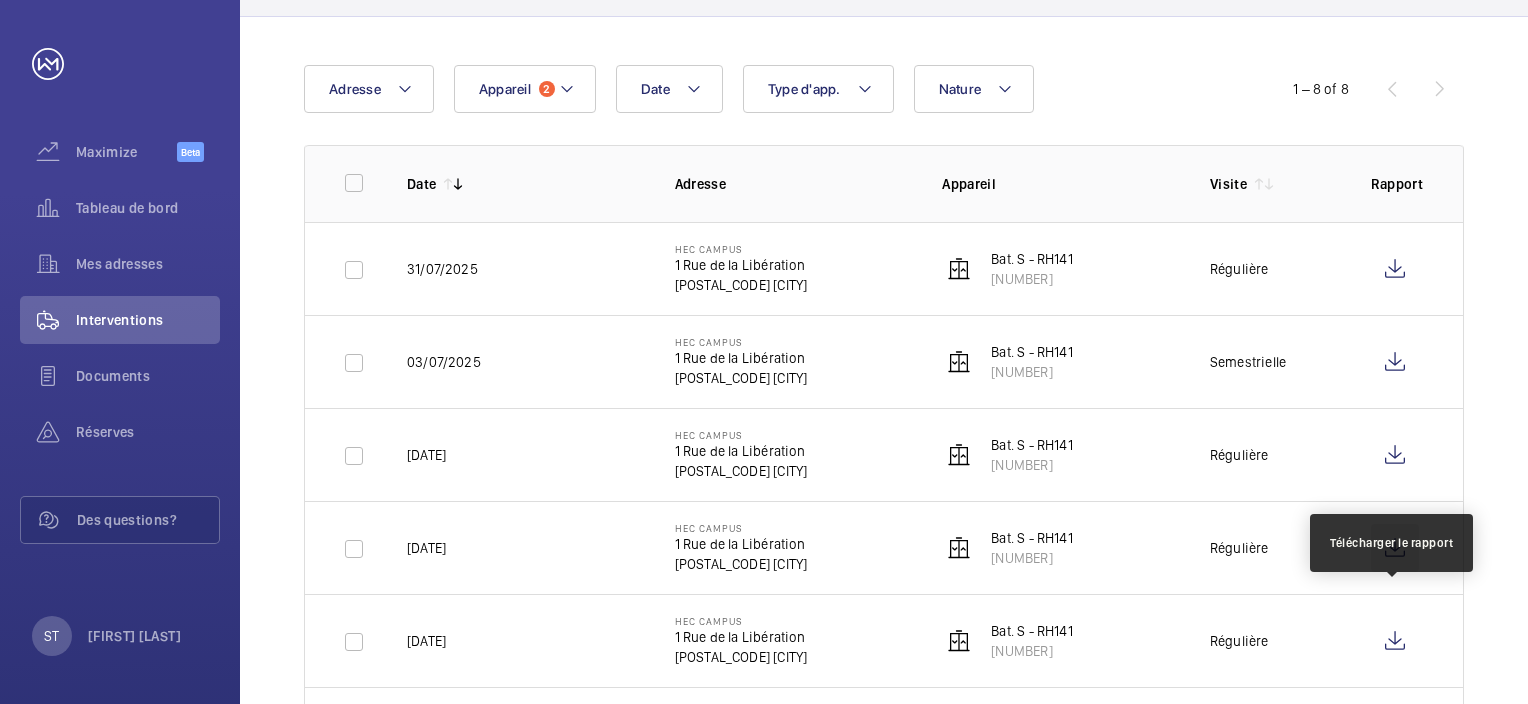 scroll, scrollTop: 200, scrollLeft: 0, axis: vertical 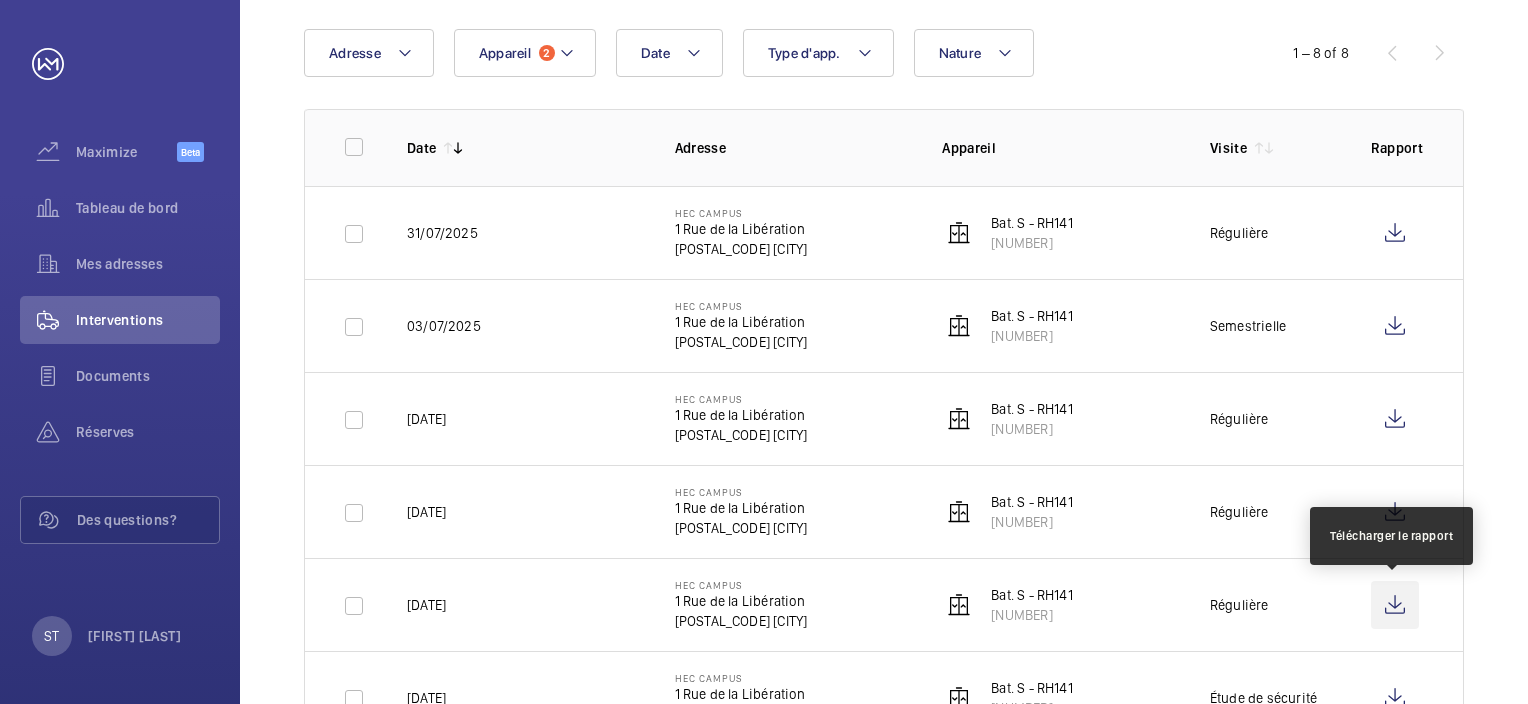 click 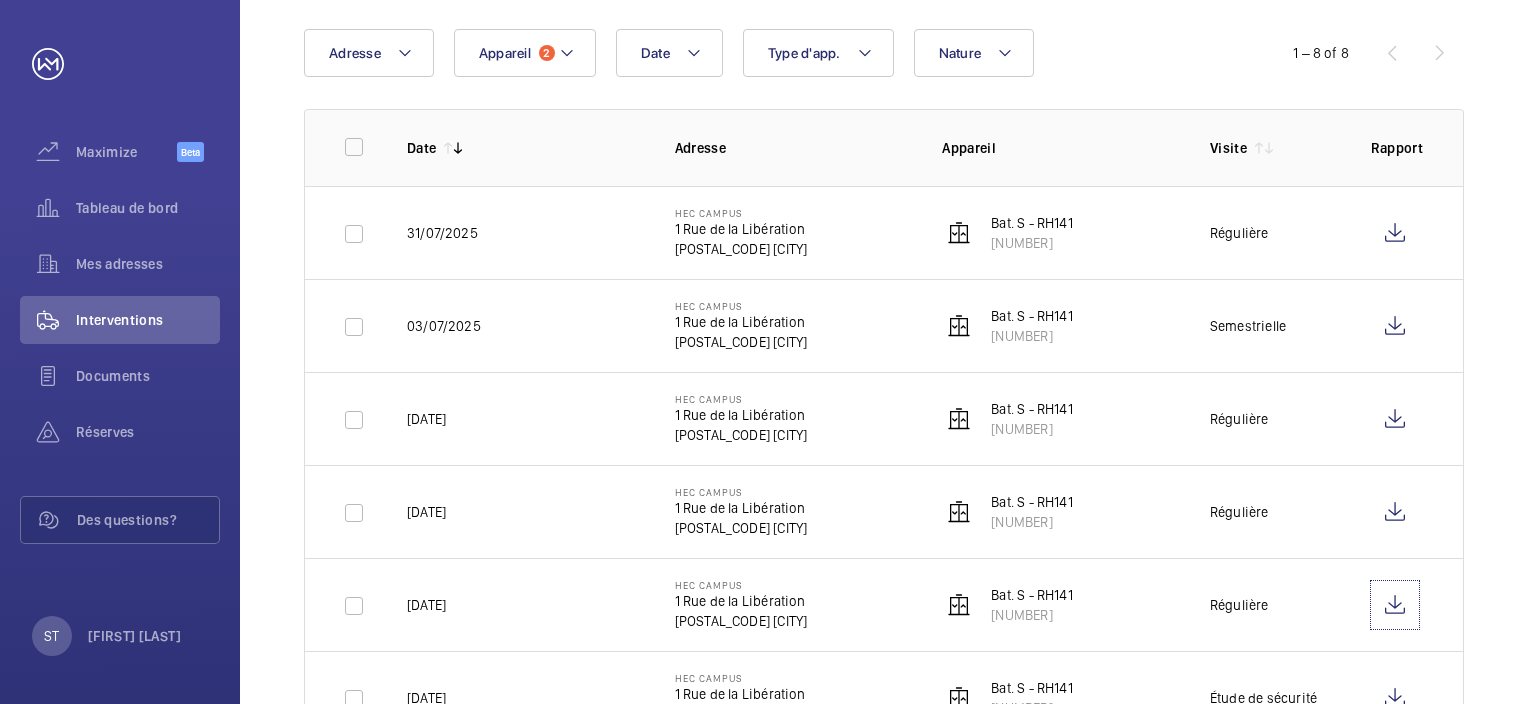 scroll, scrollTop: 300, scrollLeft: 0, axis: vertical 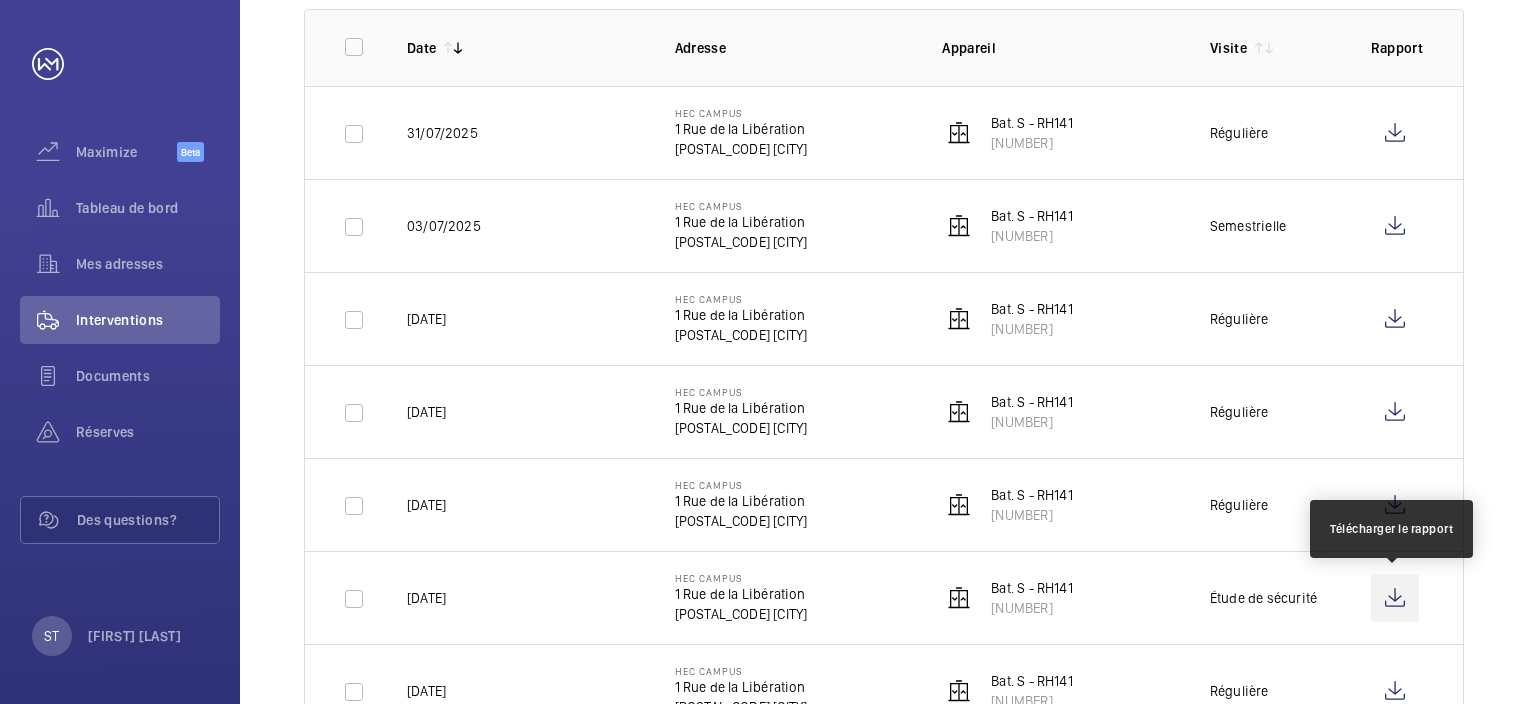 click 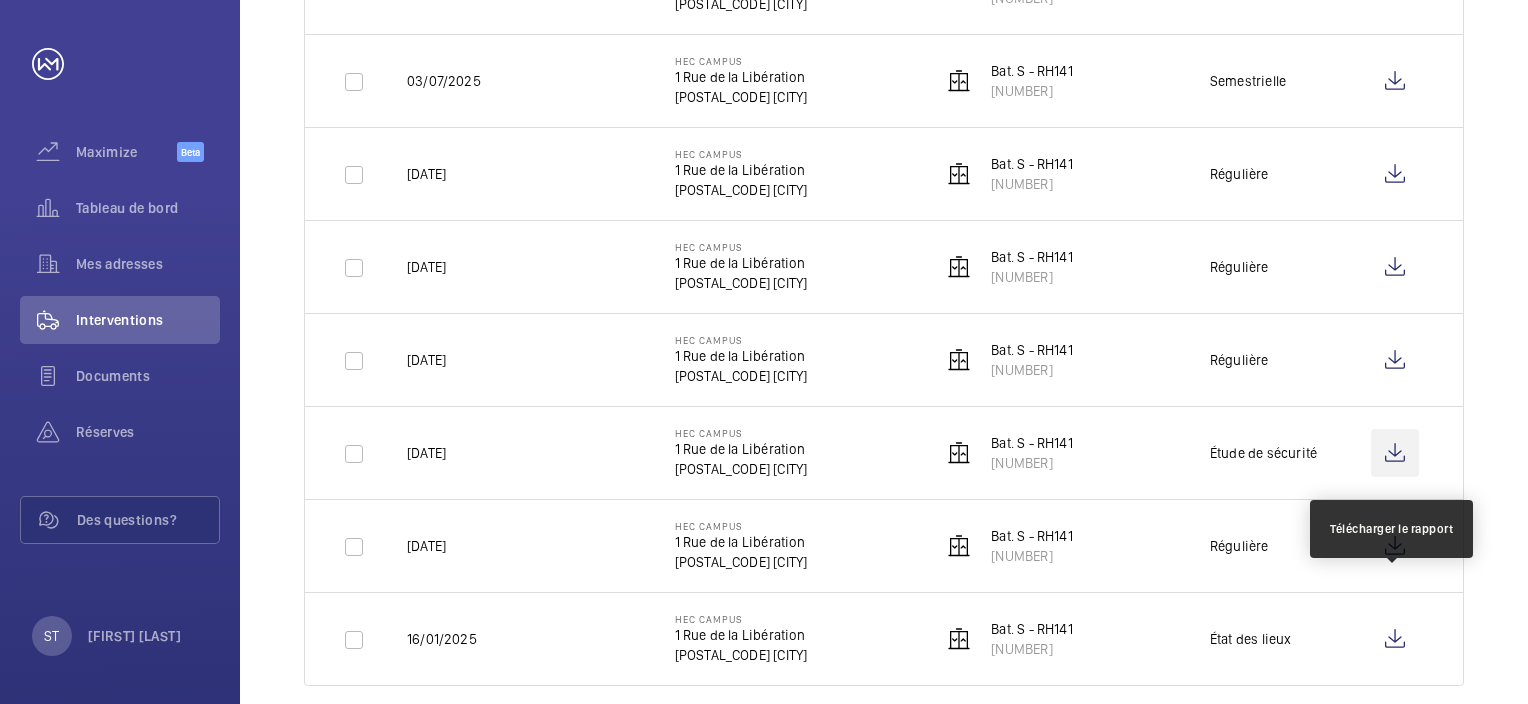 scroll, scrollTop: 472, scrollLeft: 0, axis: vertical 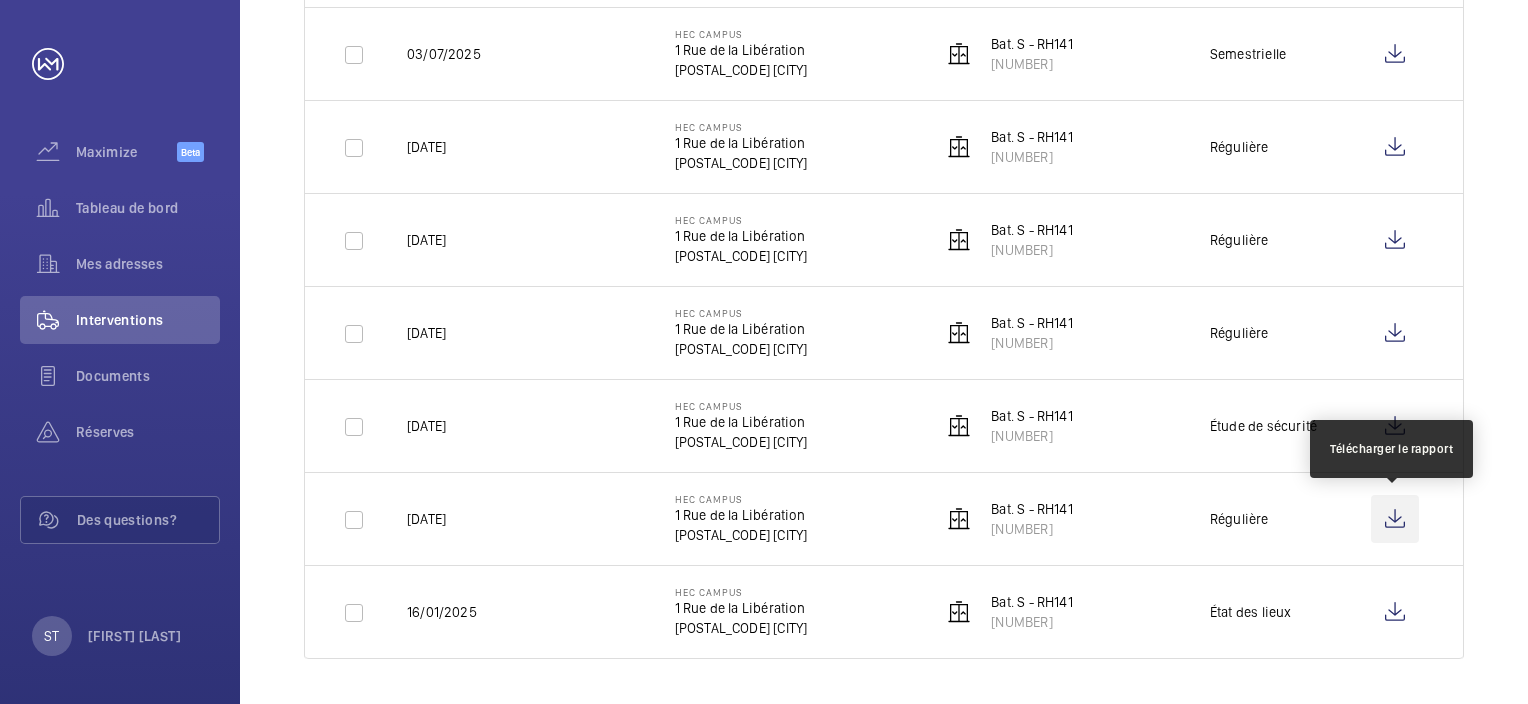 click 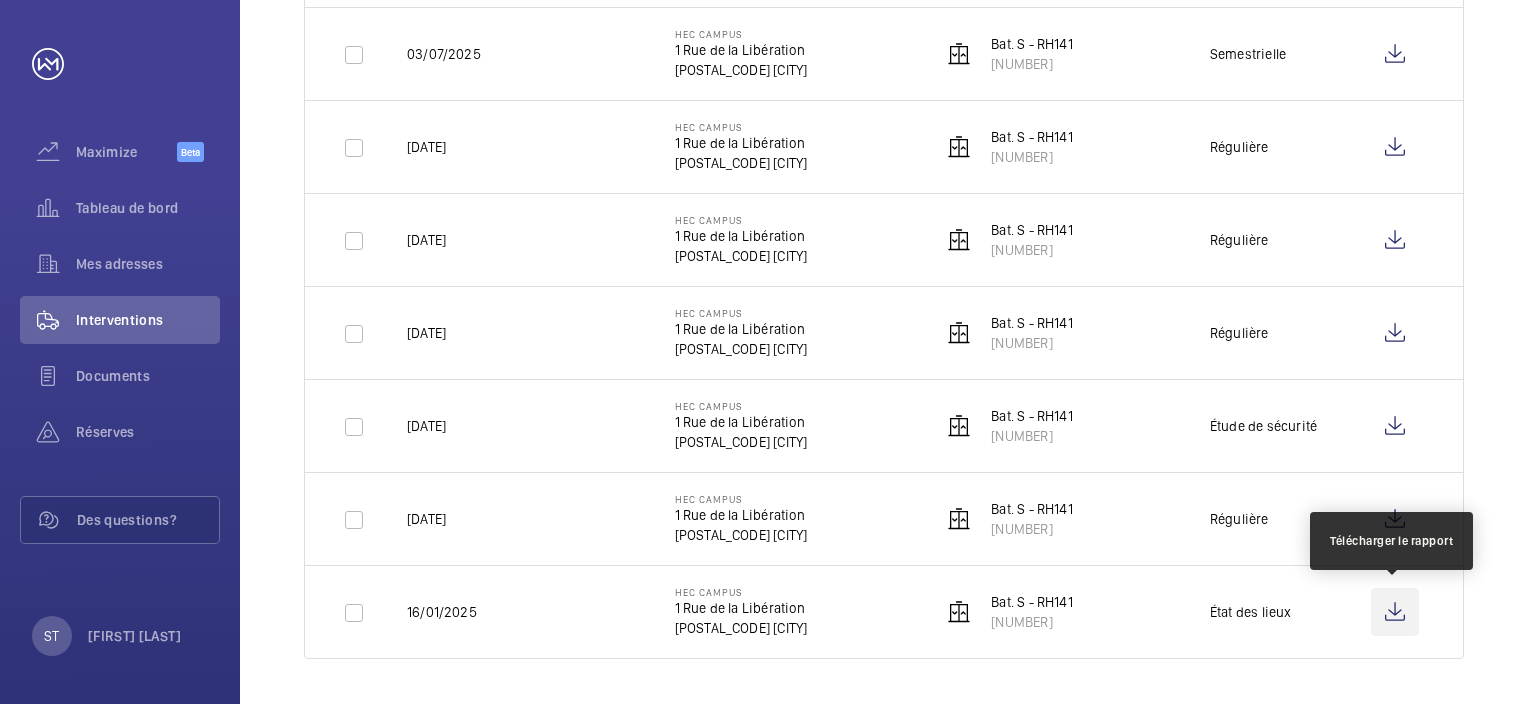 click 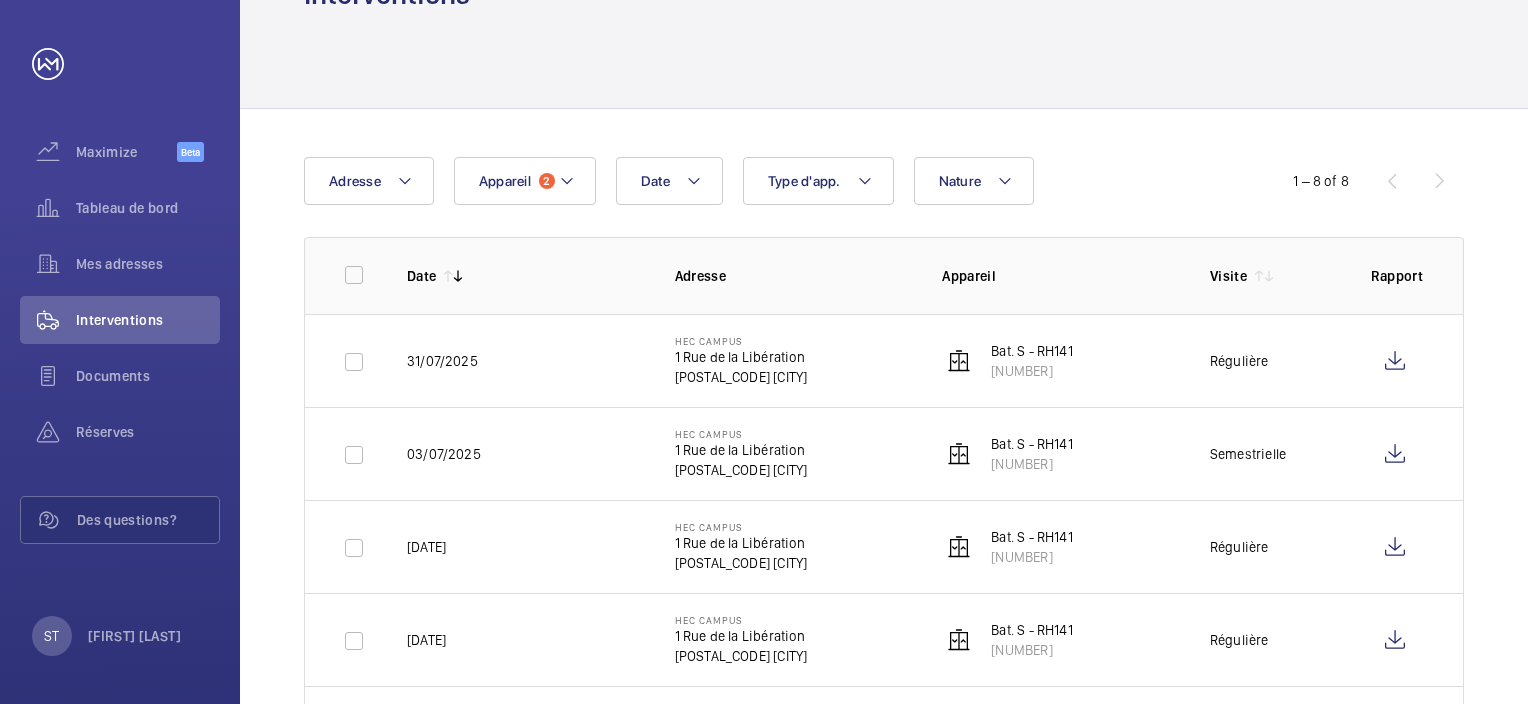 scroll, scrollTop: 0, scrollLeft: 0, axis: both 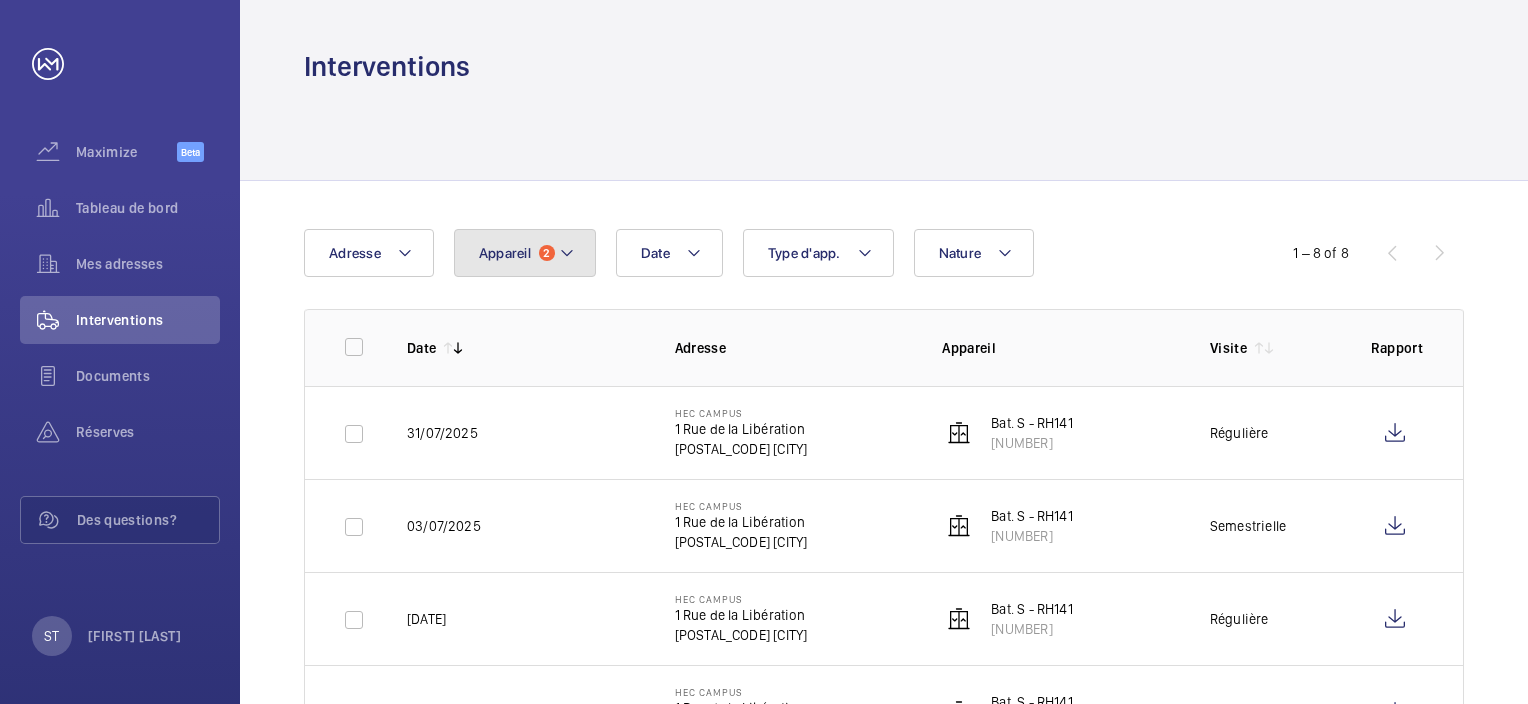 click 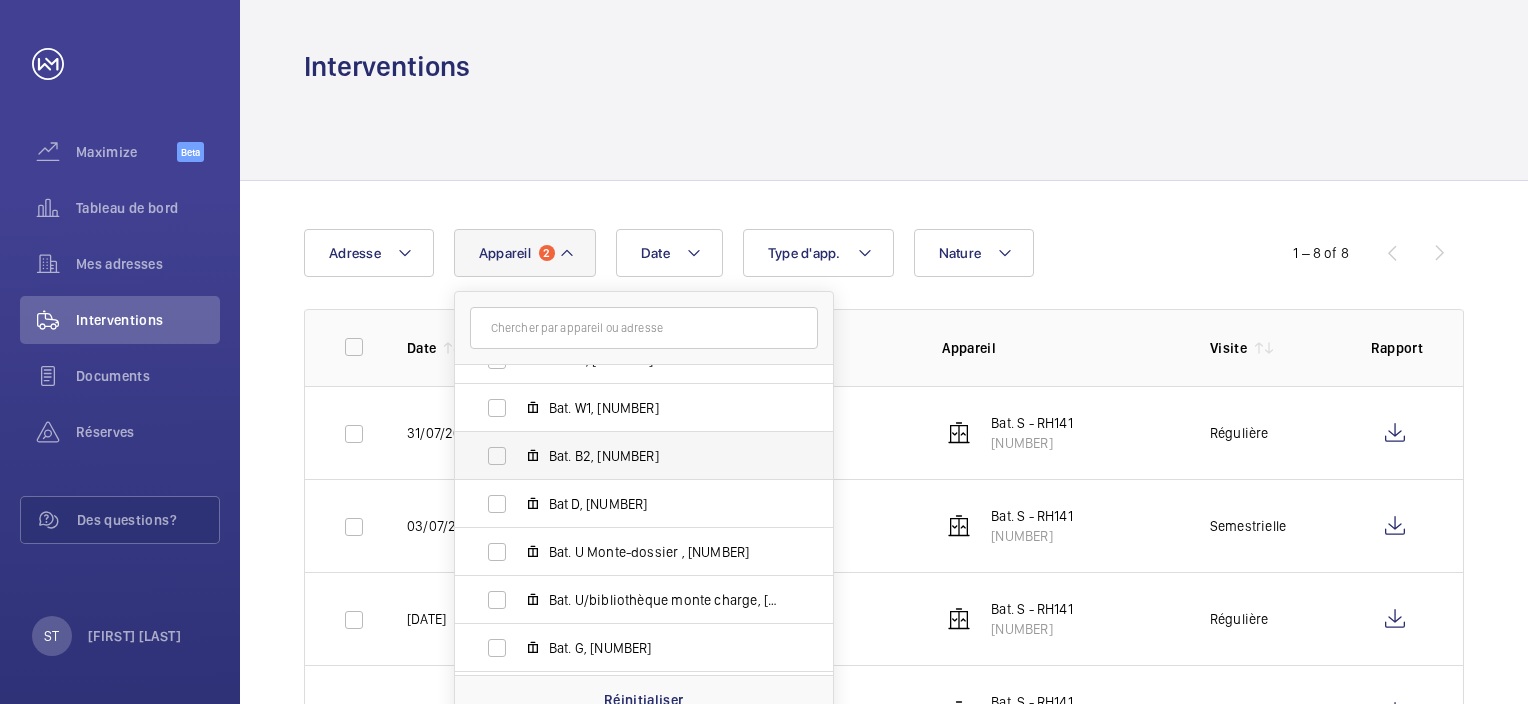scroll, scrollTop: 200, scrollLeft: 0, axis: vertical 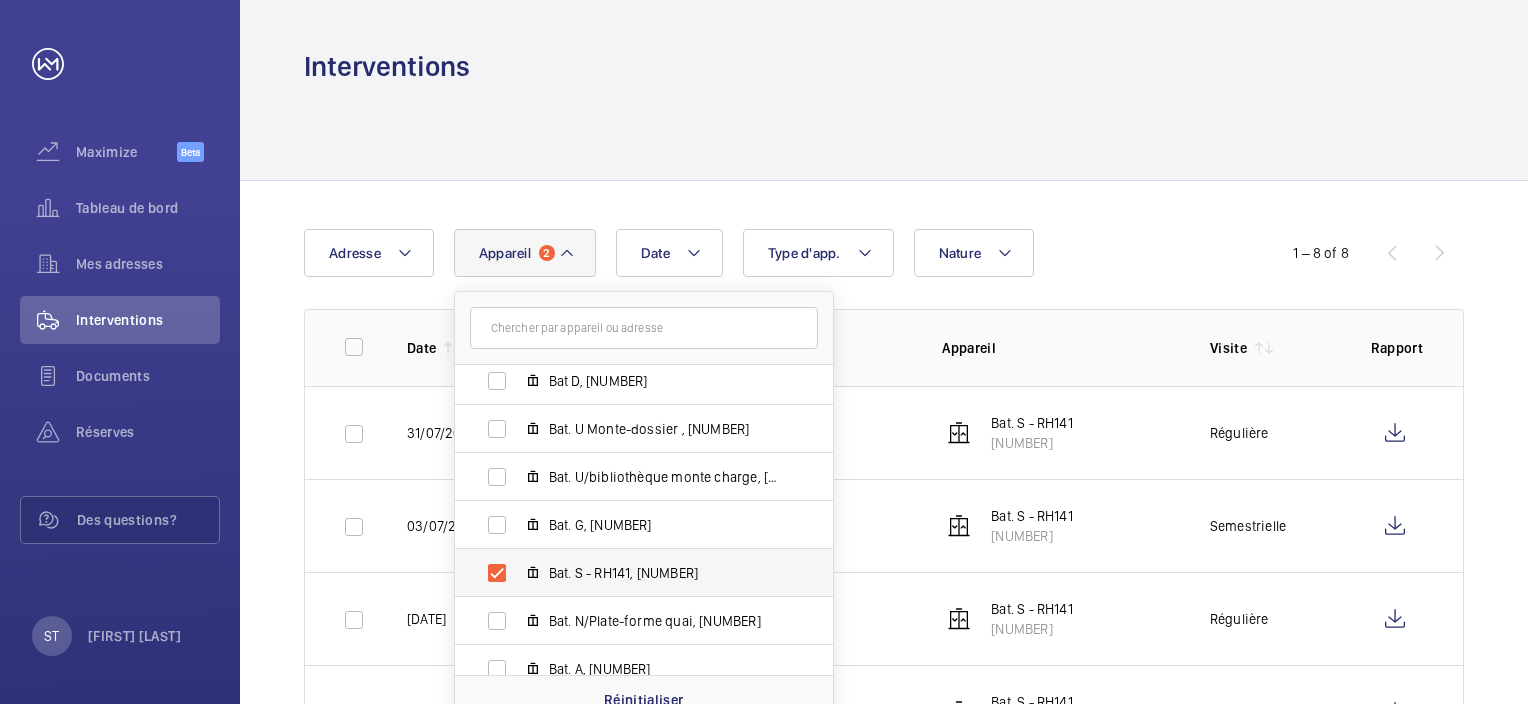 click on "Bat. S - RH141, [NUMBER]" at bounding box center [628, 573] 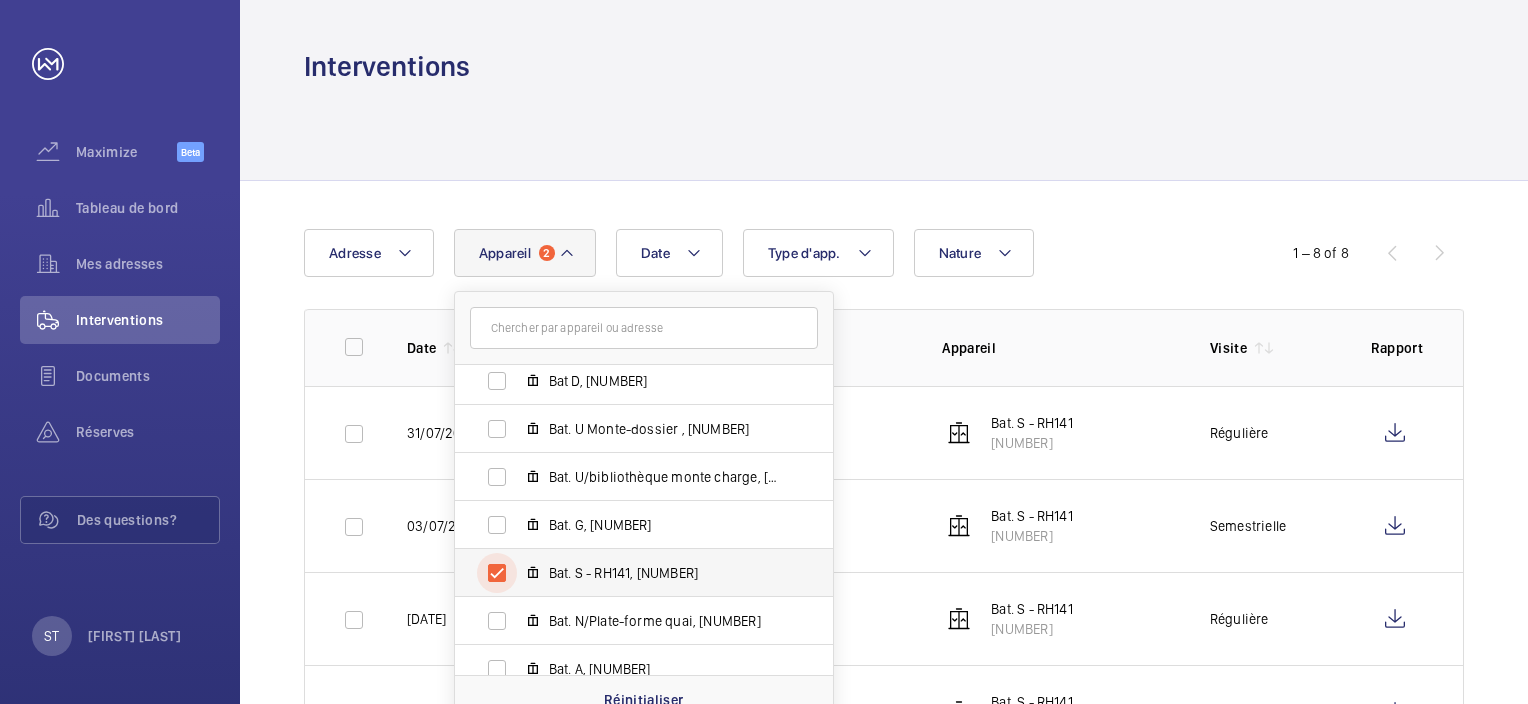 click on "Bat. S - RH141, [NUMBER]" at bounding box center (497, 573) 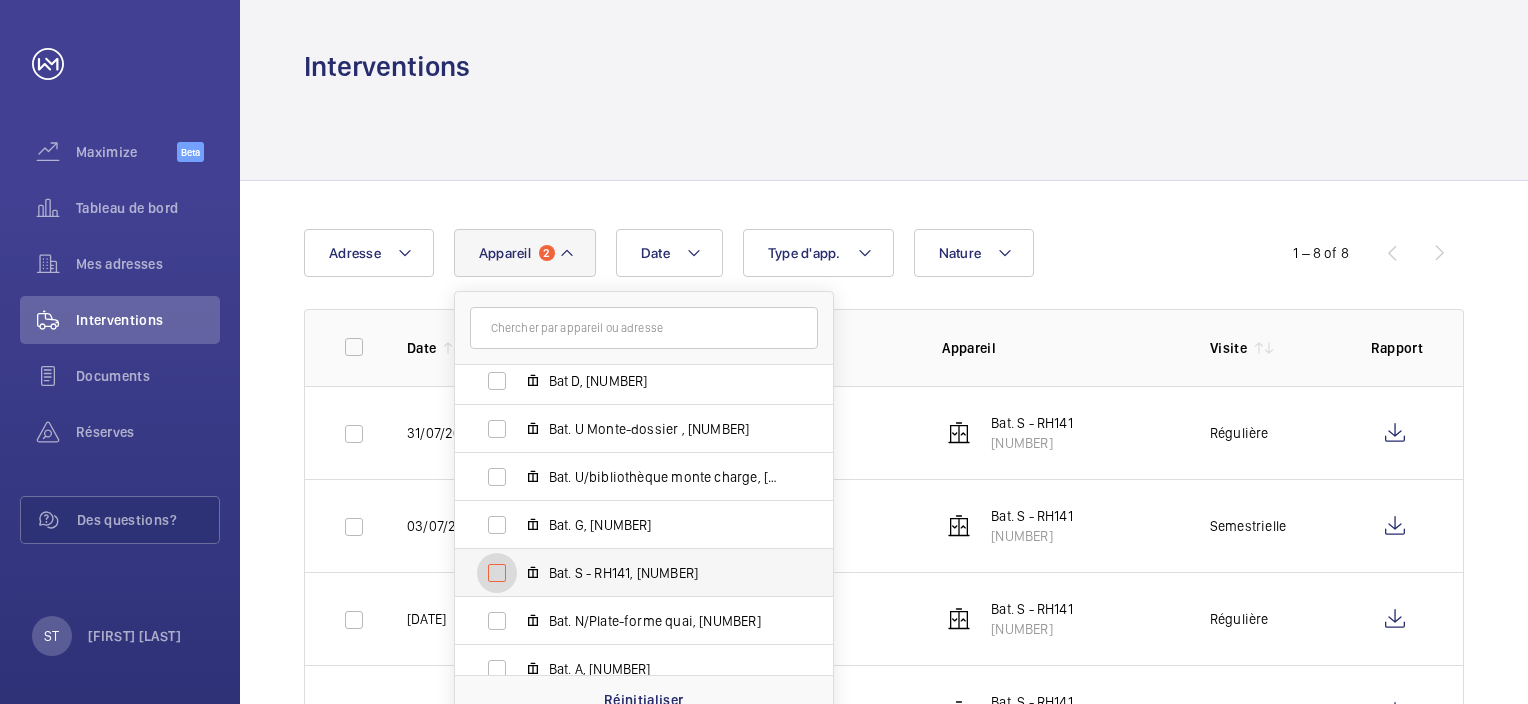 checkbox on "false" 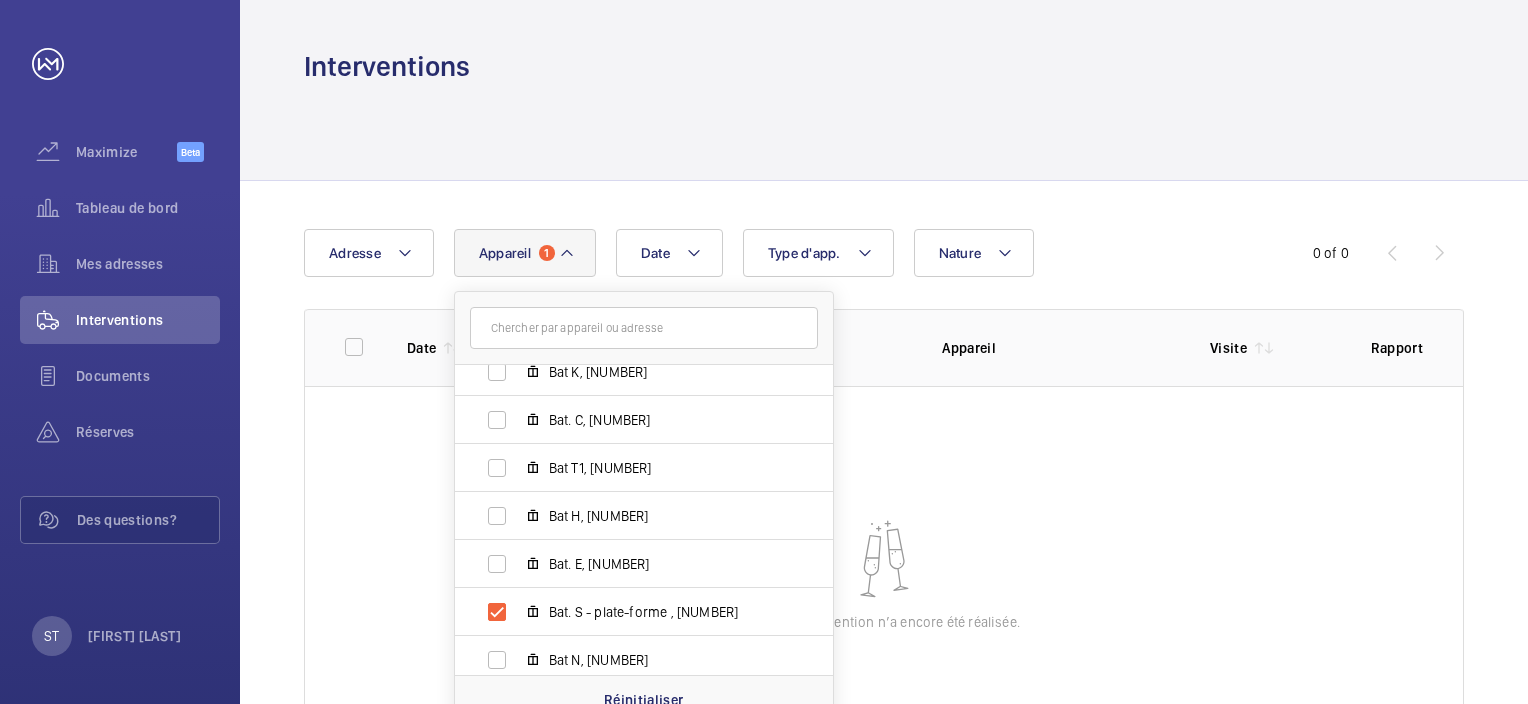 scroll, scrollTop: 700, scrollLeft: 0, axis: vertical 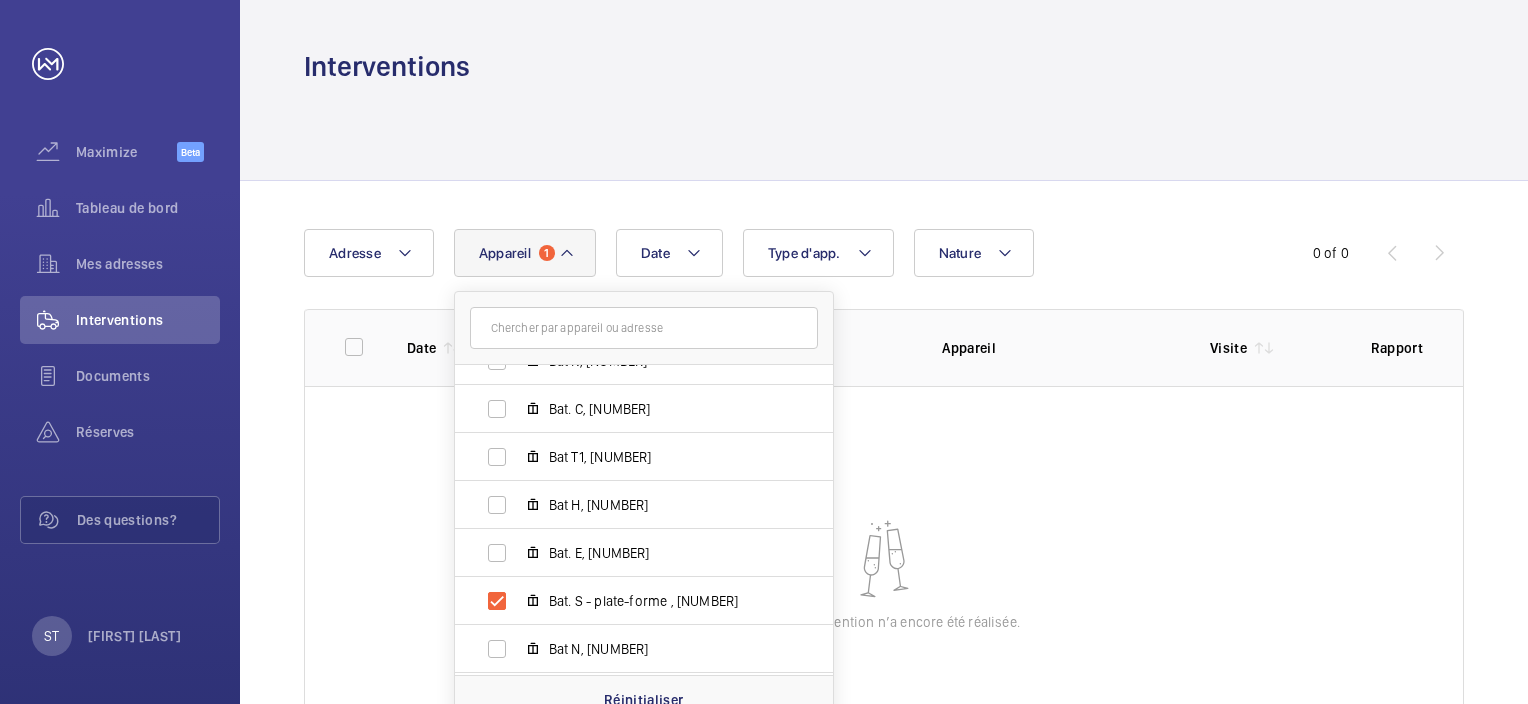 click on "Aucune intervention n’a encore été réalisée." 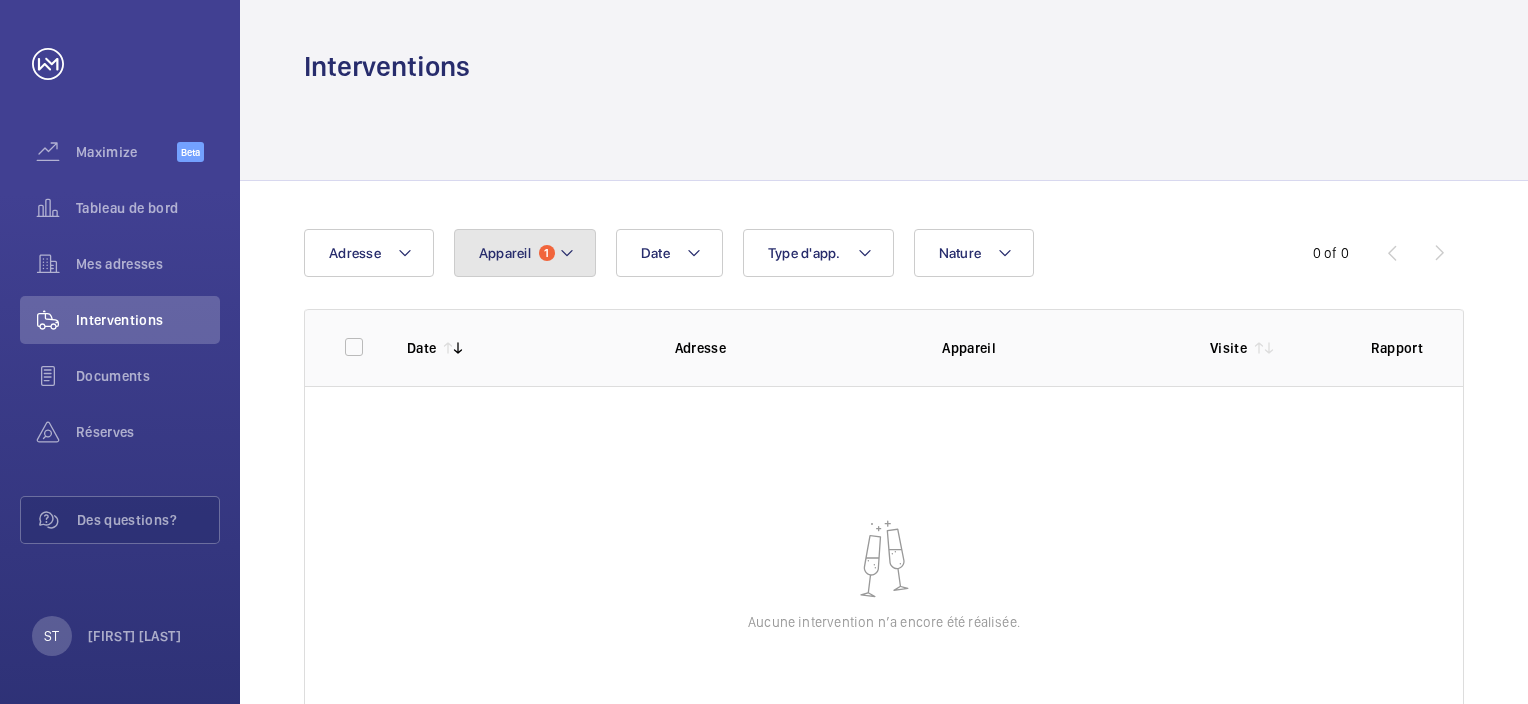 click on "Appareil 1" 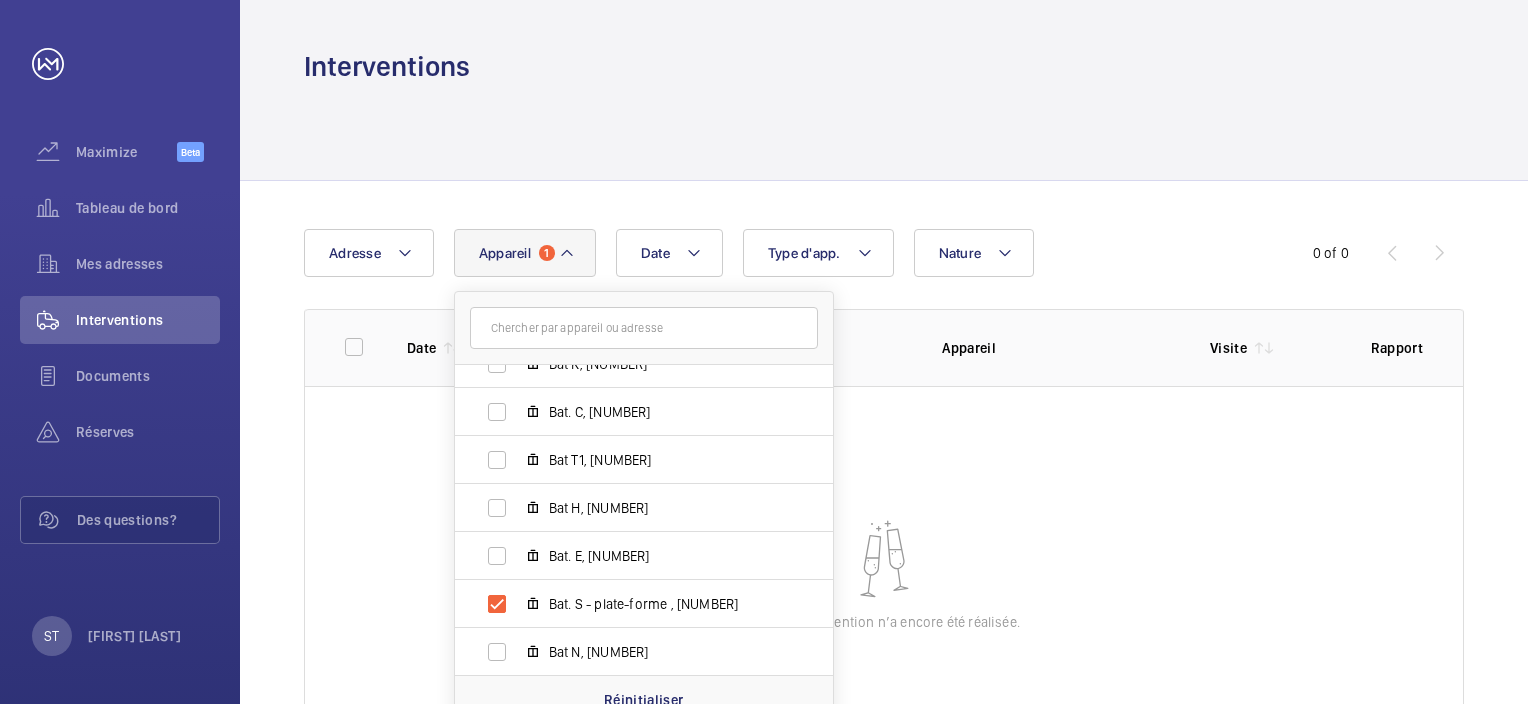 scroll, scrollTop: 800, scrollLeft: 0, axis: vertical 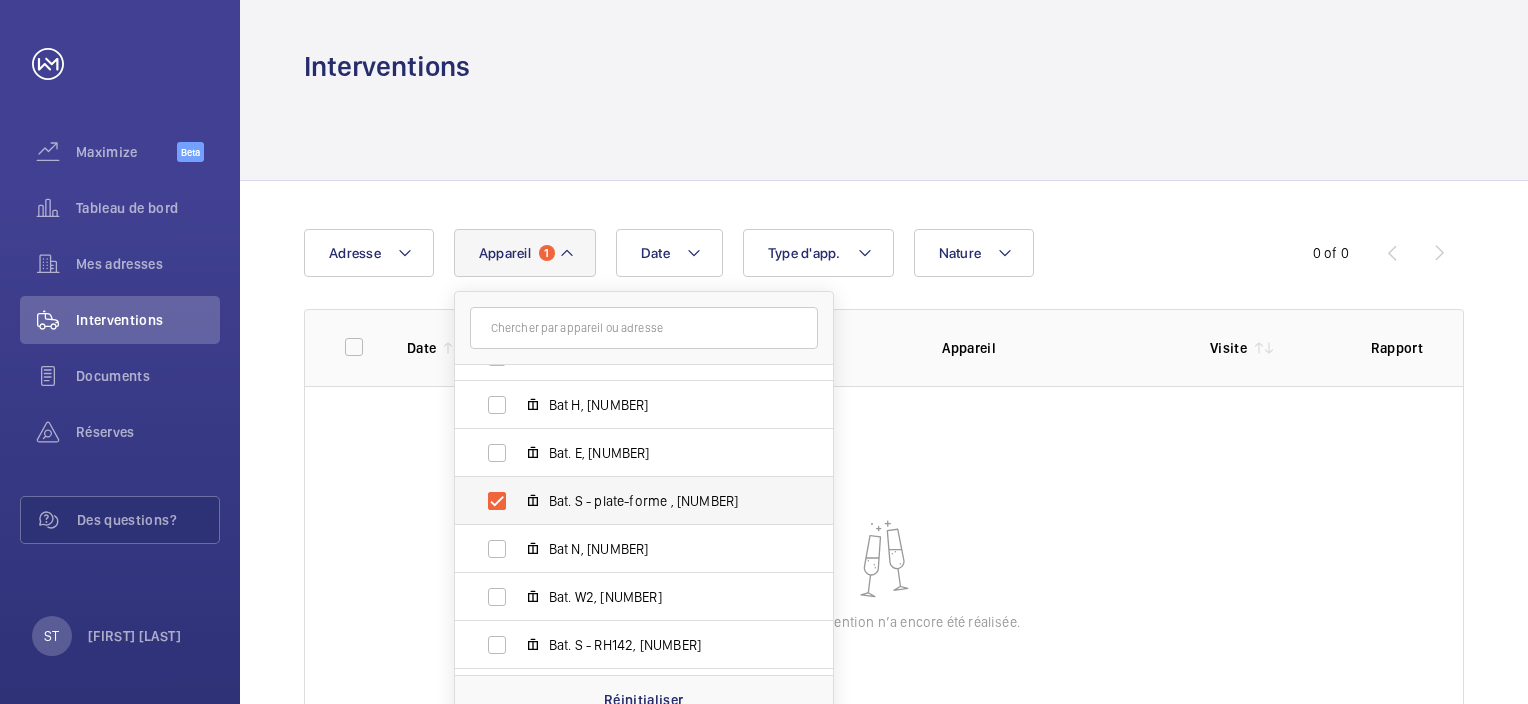 click on "Bat. S - plate-forme , [NUMBER]" at bounding box center [628, 501] 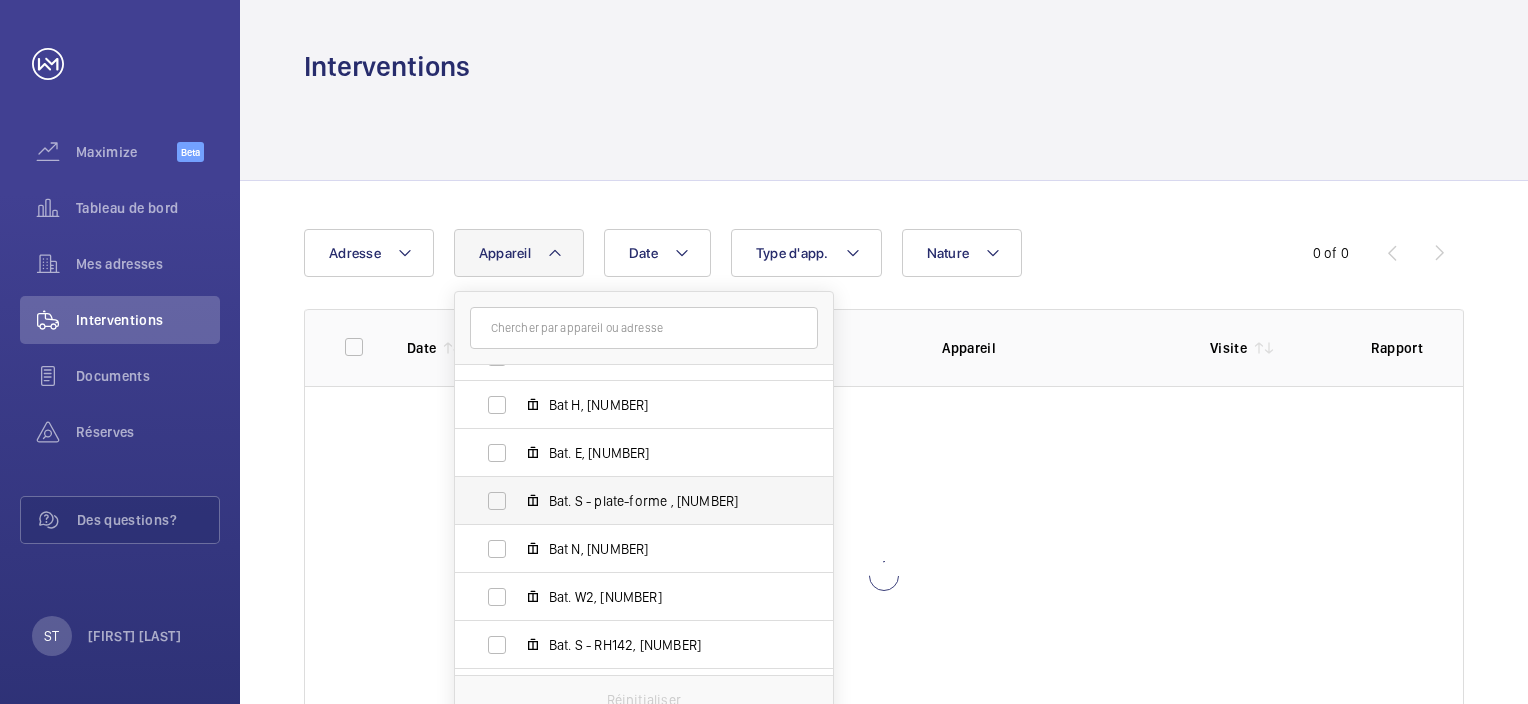 click on "Bat. S - plate-forme , [NUMBER]" at bounding box center (628, 501) 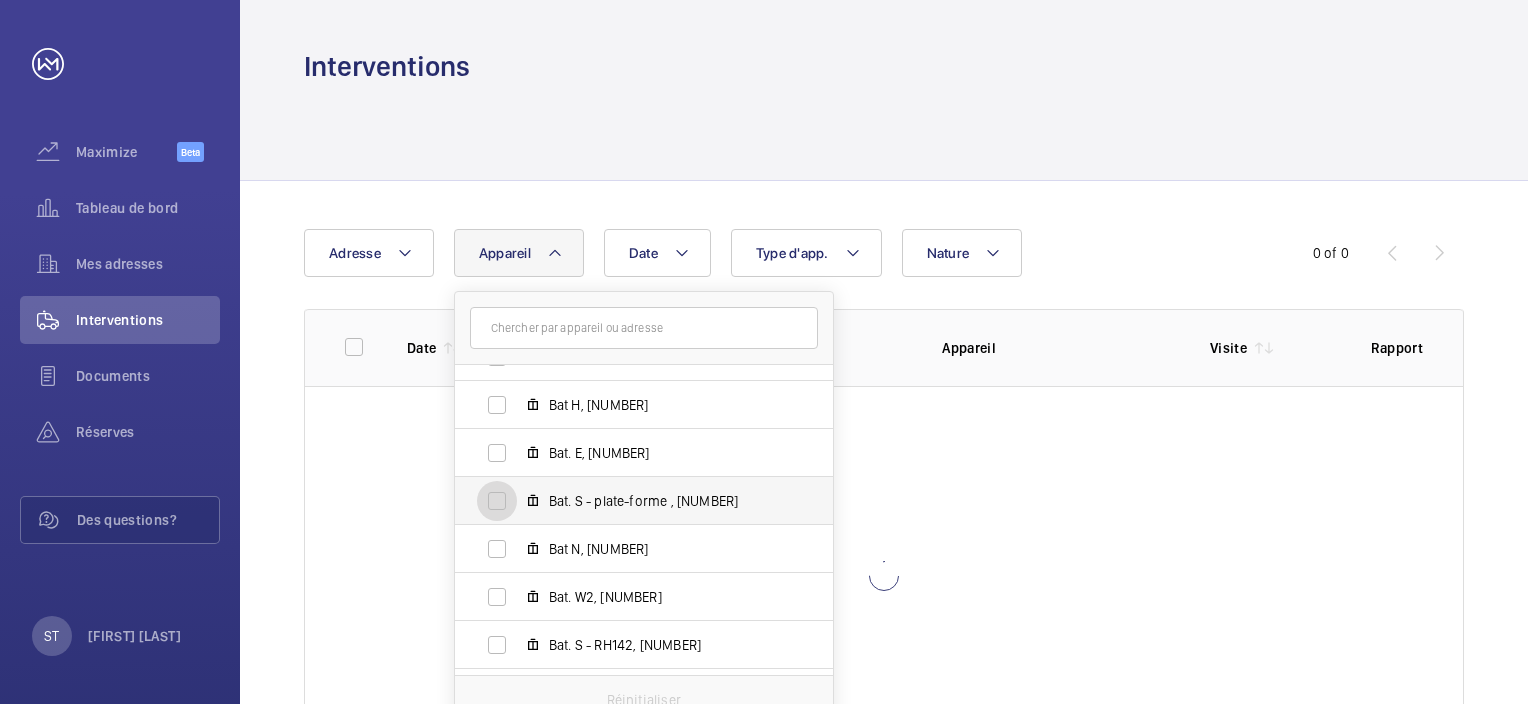 click on "Bat. S - plate-forme , [NUMBER]" at bounding box center (497, 501) 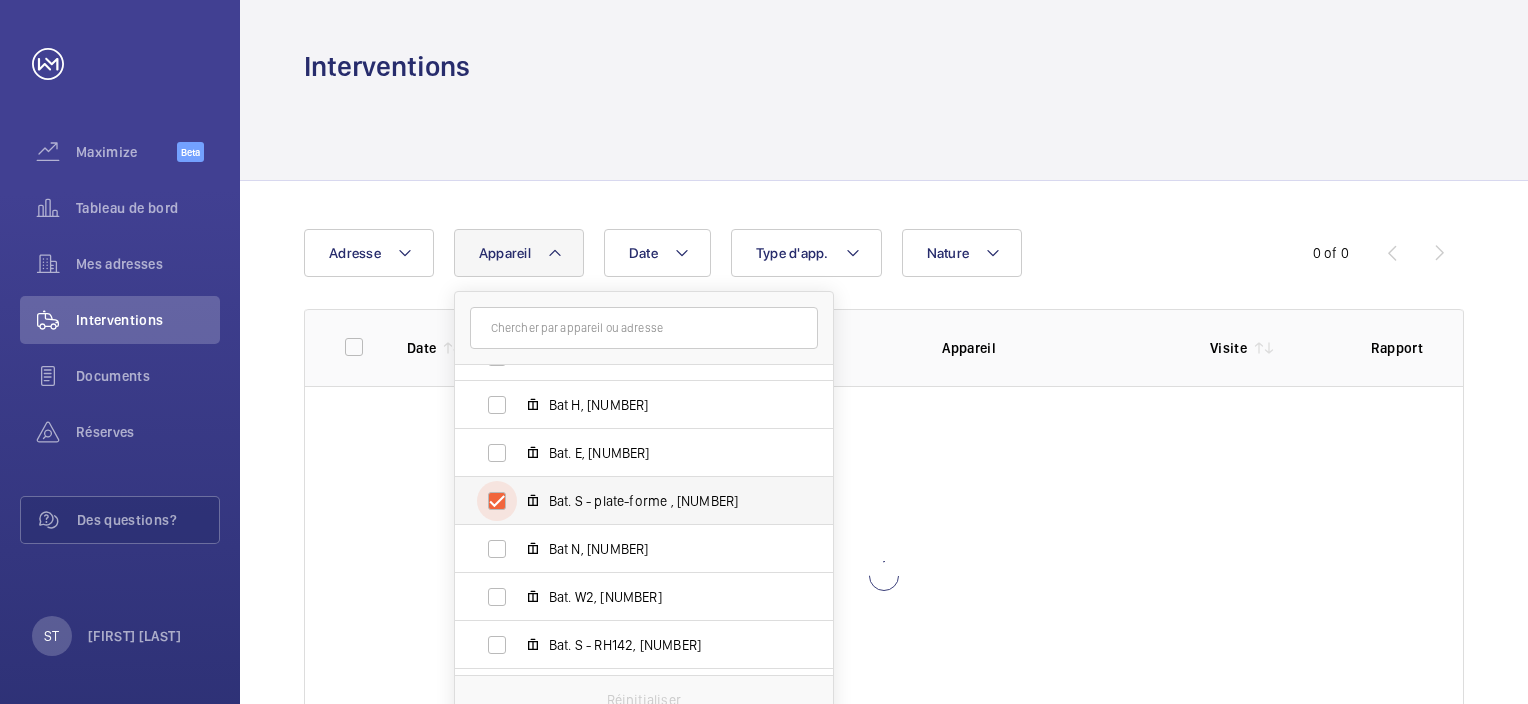 checkbox on "true" 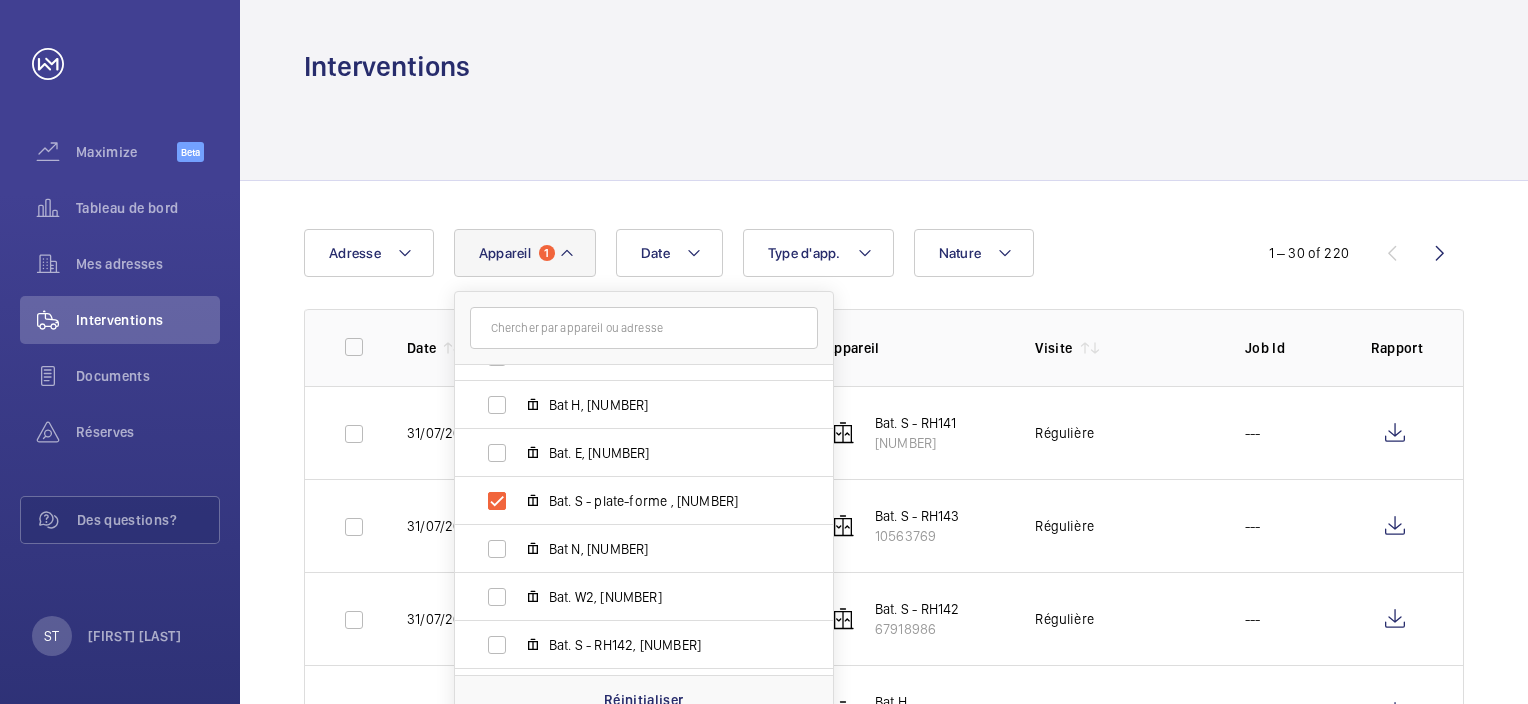 click on "Régulière" 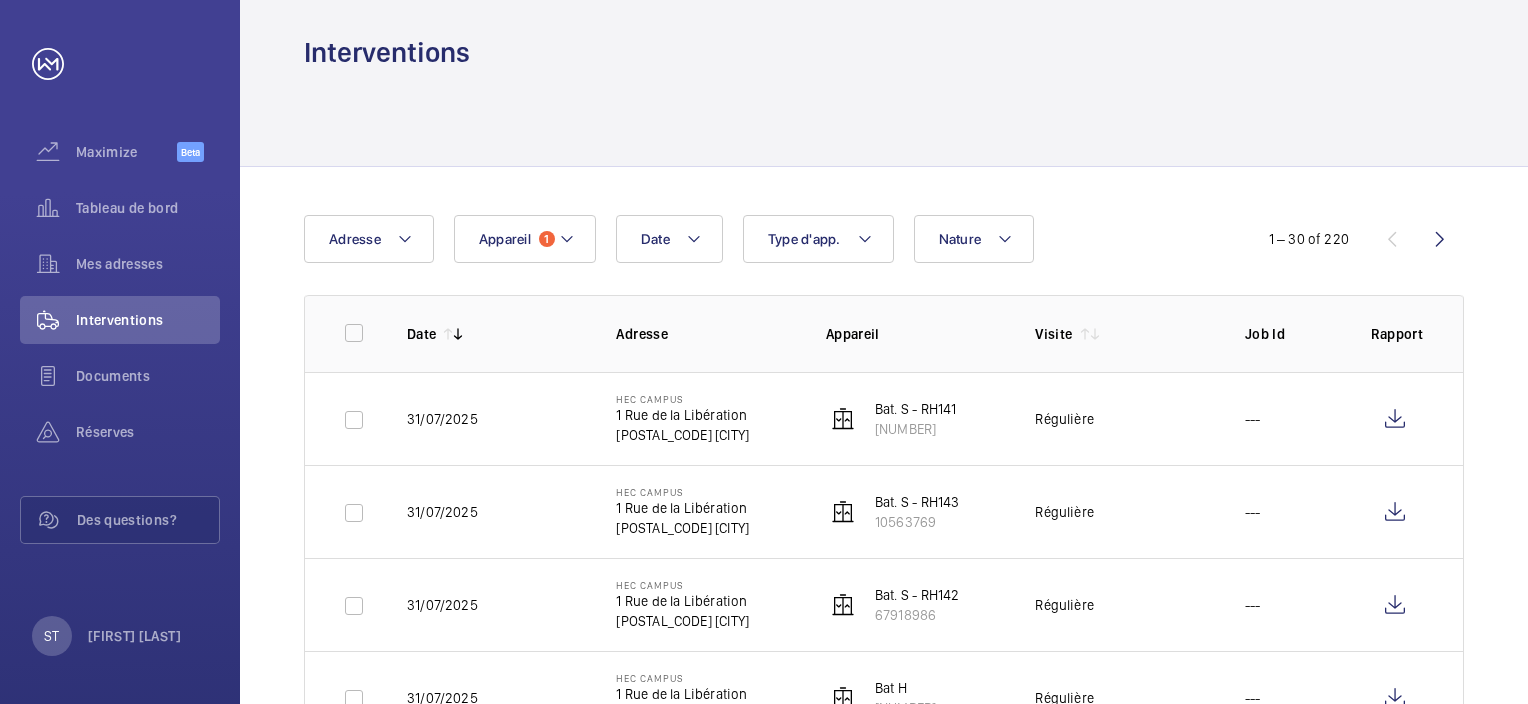 scroll, scrollTop: 0, scrollLeft: 0, axis: both 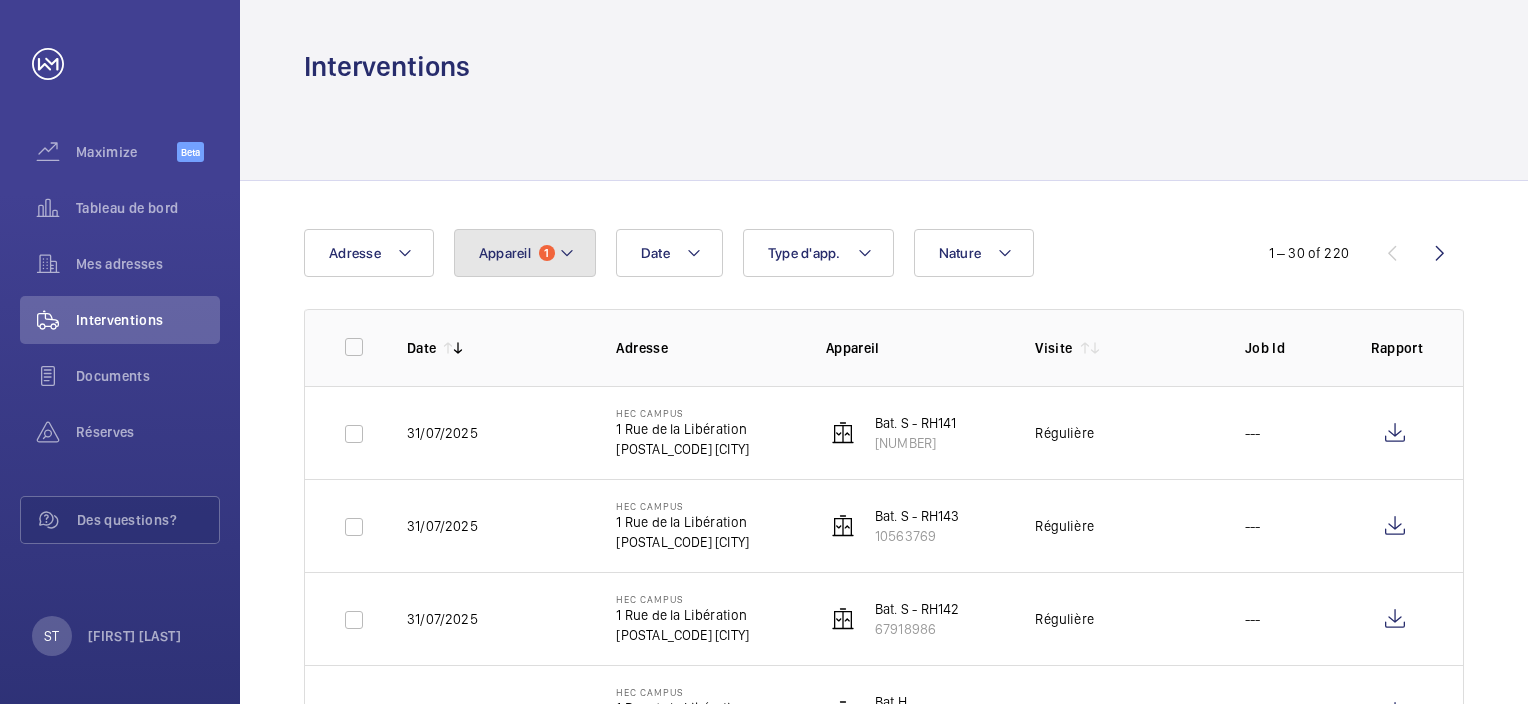 click on "Appareil 1" 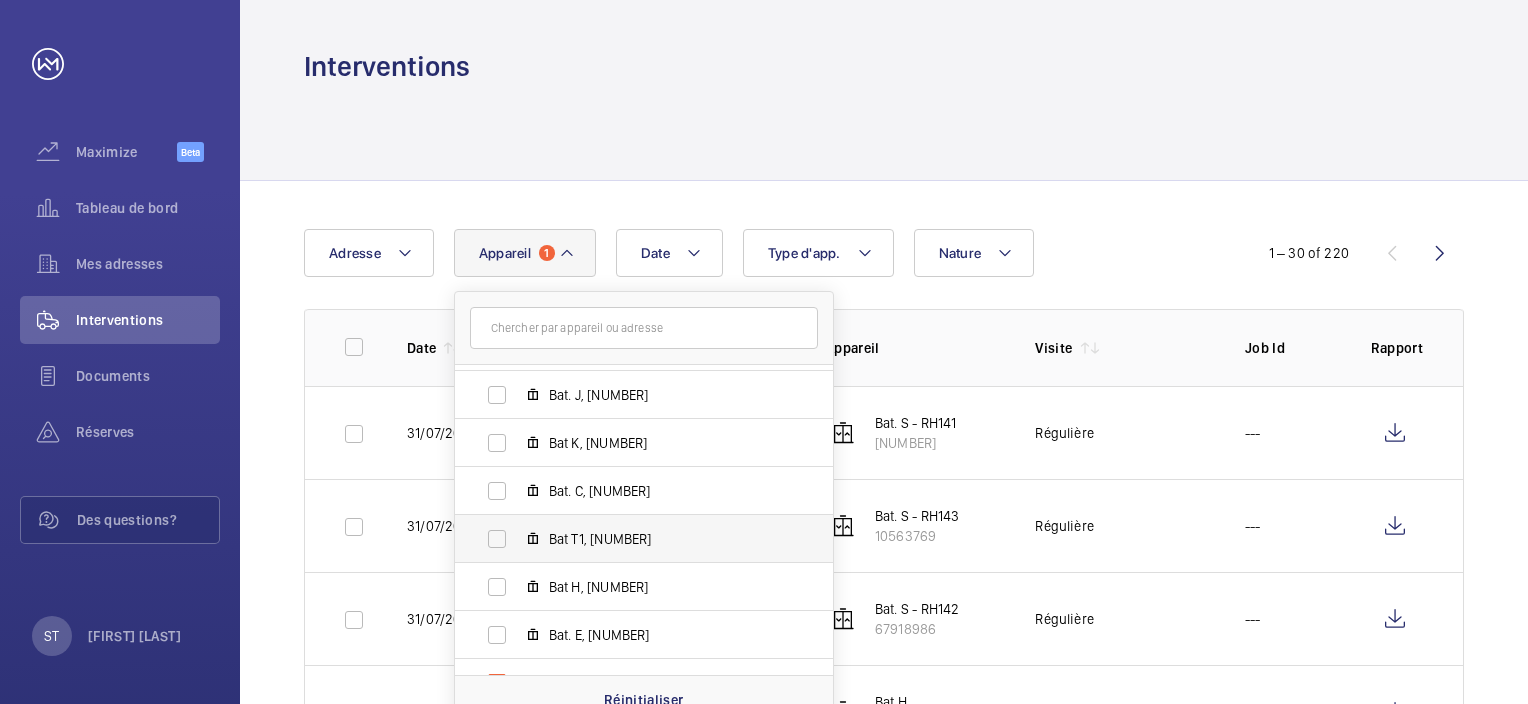 scroll, scrollTop: 718, scrollLeft: 0, axis: vertical 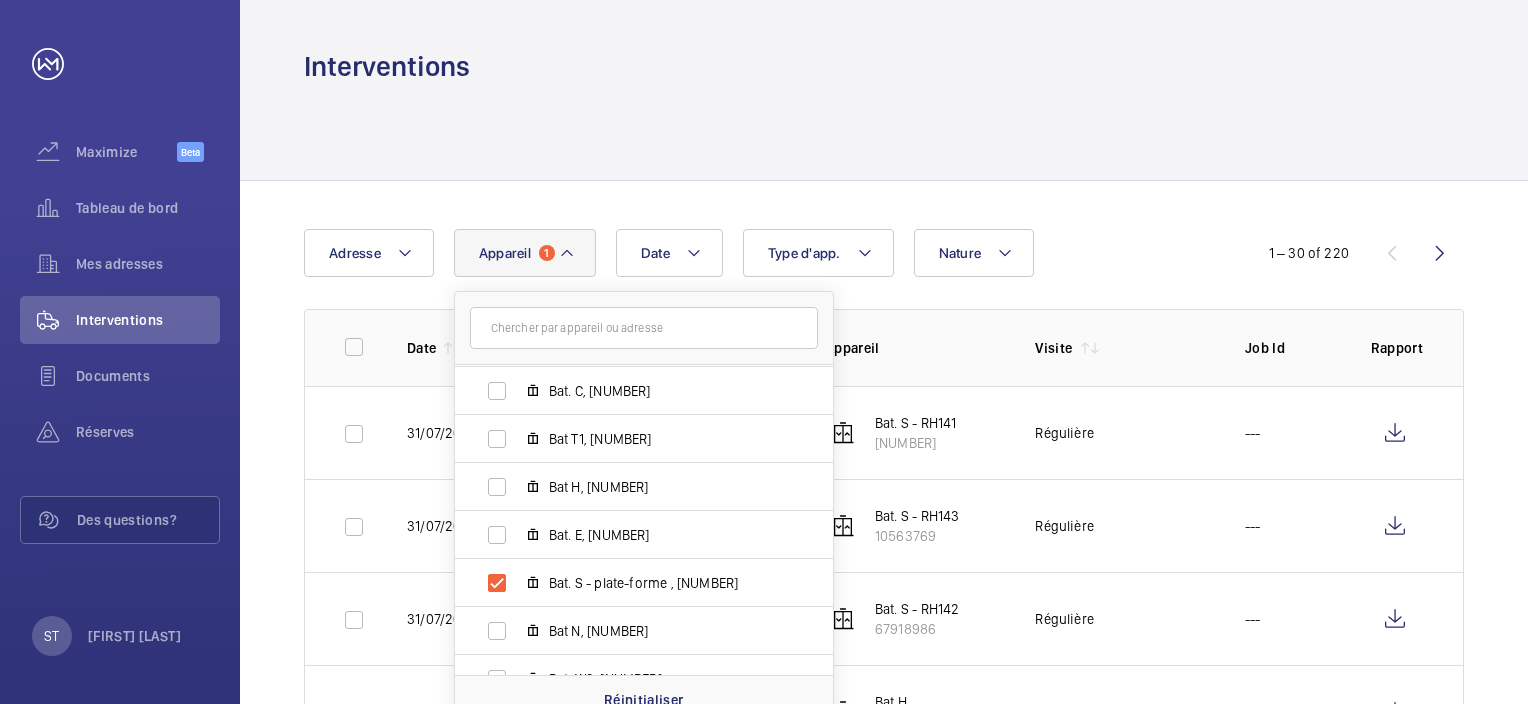 click 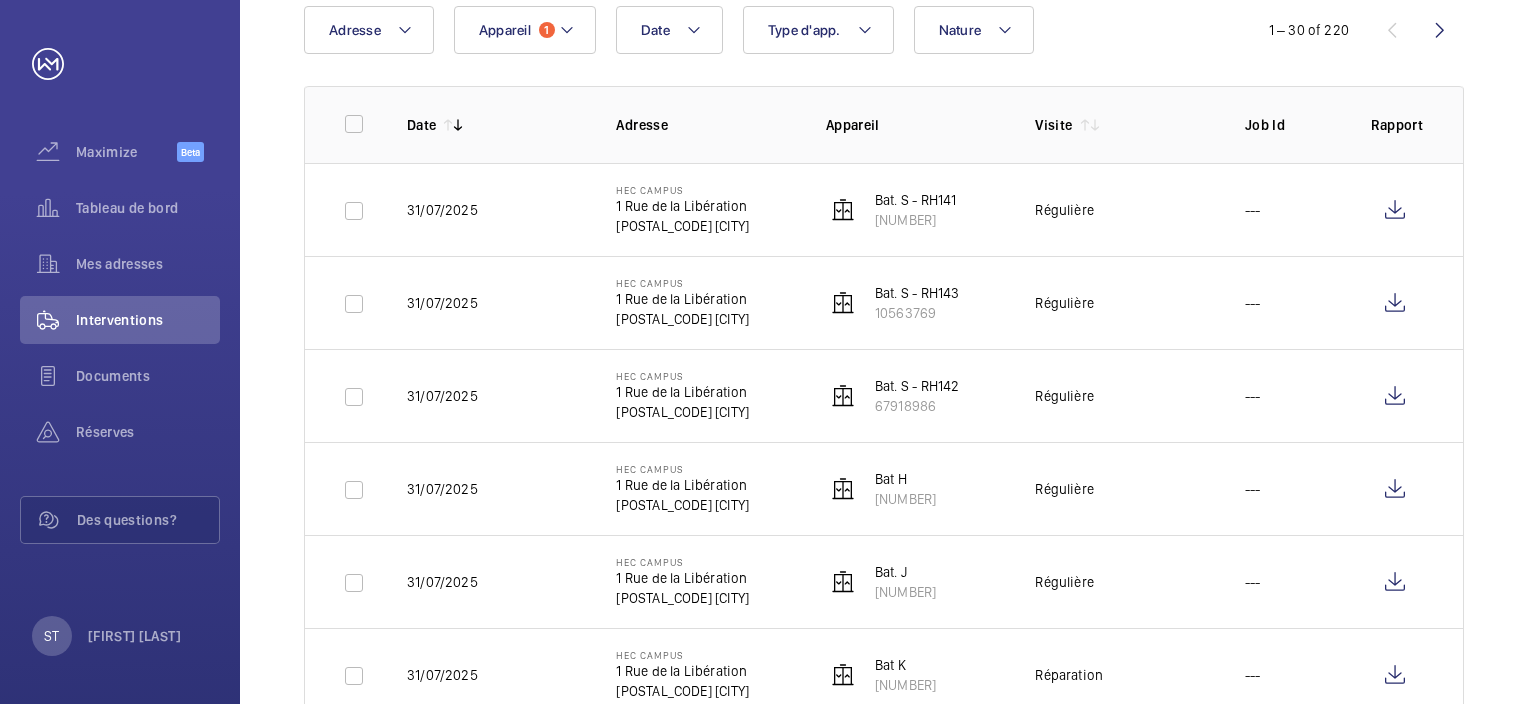 scroll, scrollTop: 14, scrollLeft: 0, axis: vertical 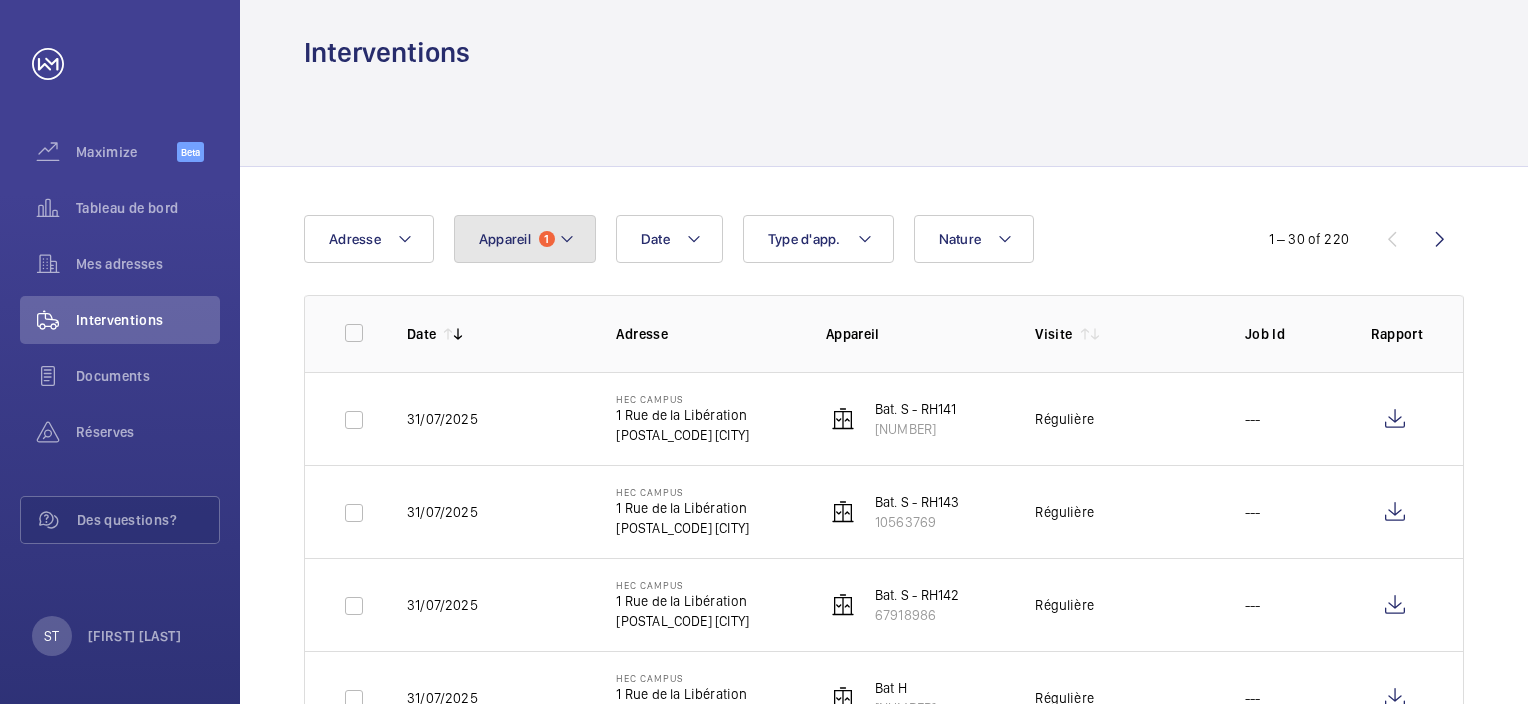 click 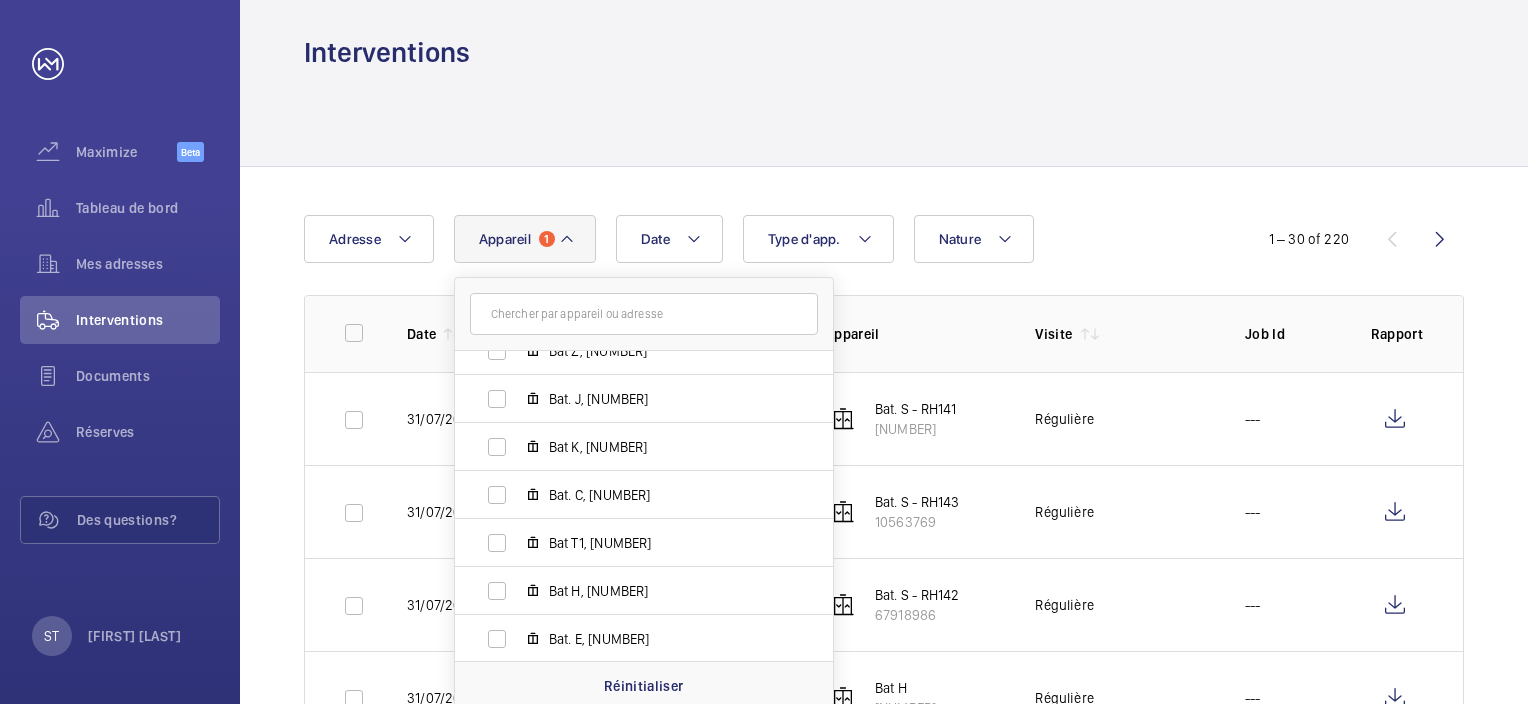 scroll, scrollTop: 800, scrollLeft: 0, axis: vertical 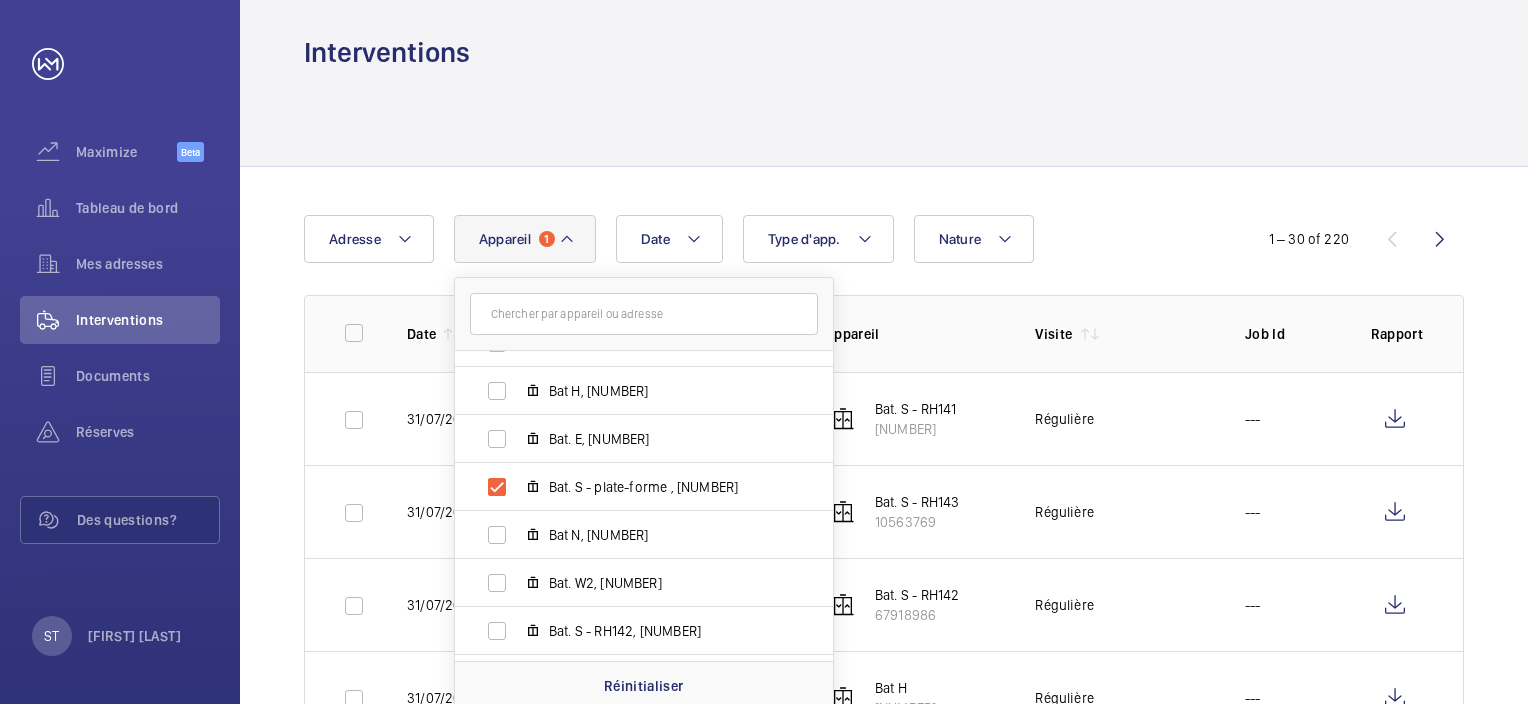 click 